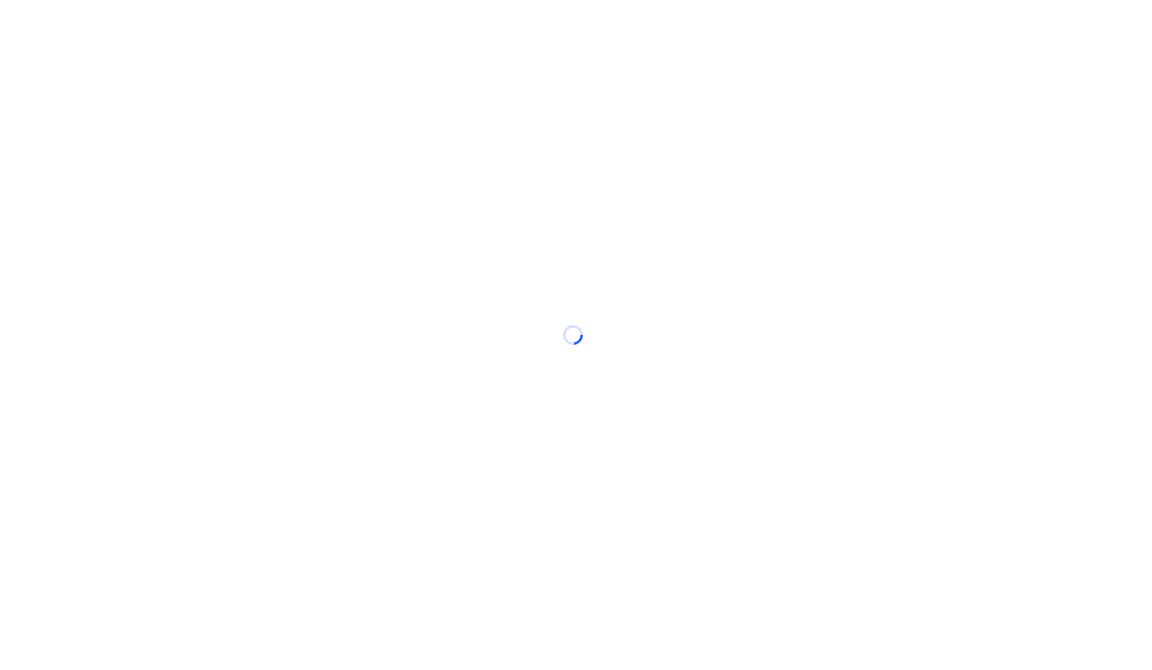 scroll, scrollTop: 0, scrollLeft: 0, axis: both 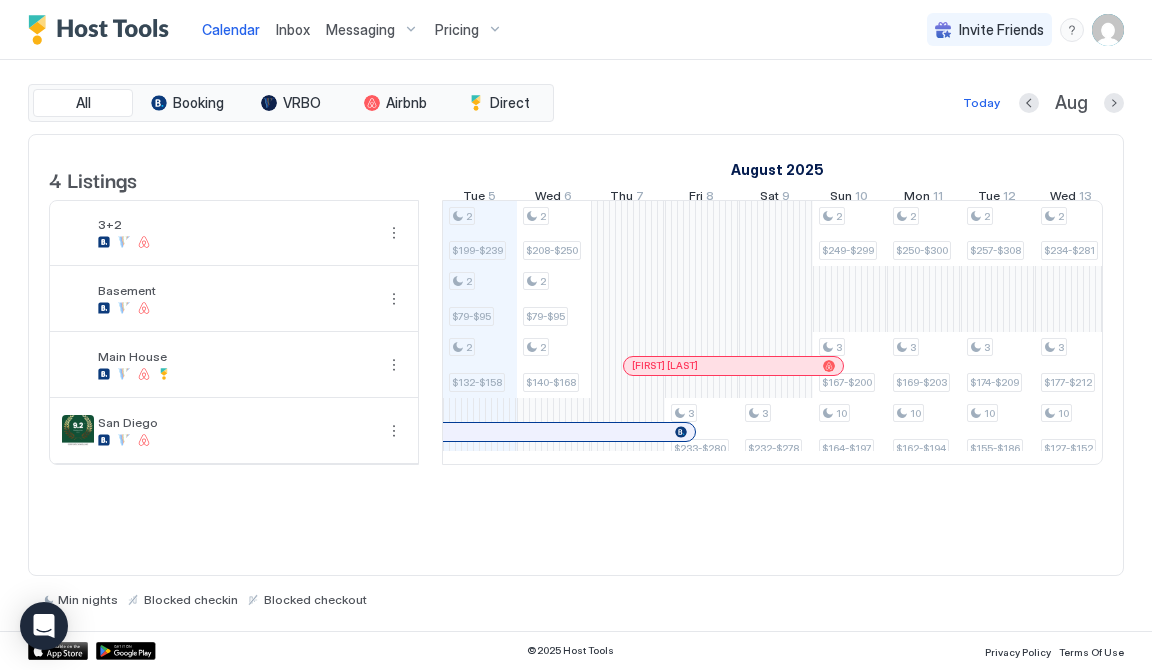 click on "Messaging" at bounding box center [372, 30] 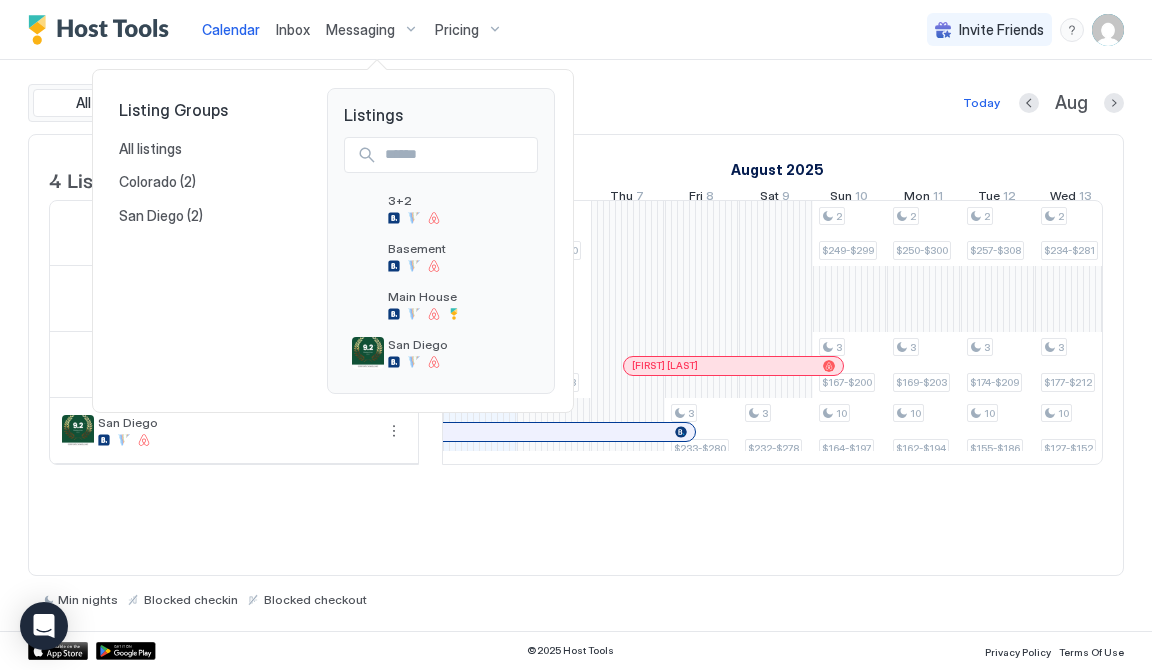 click at bounding box center (576, 335) 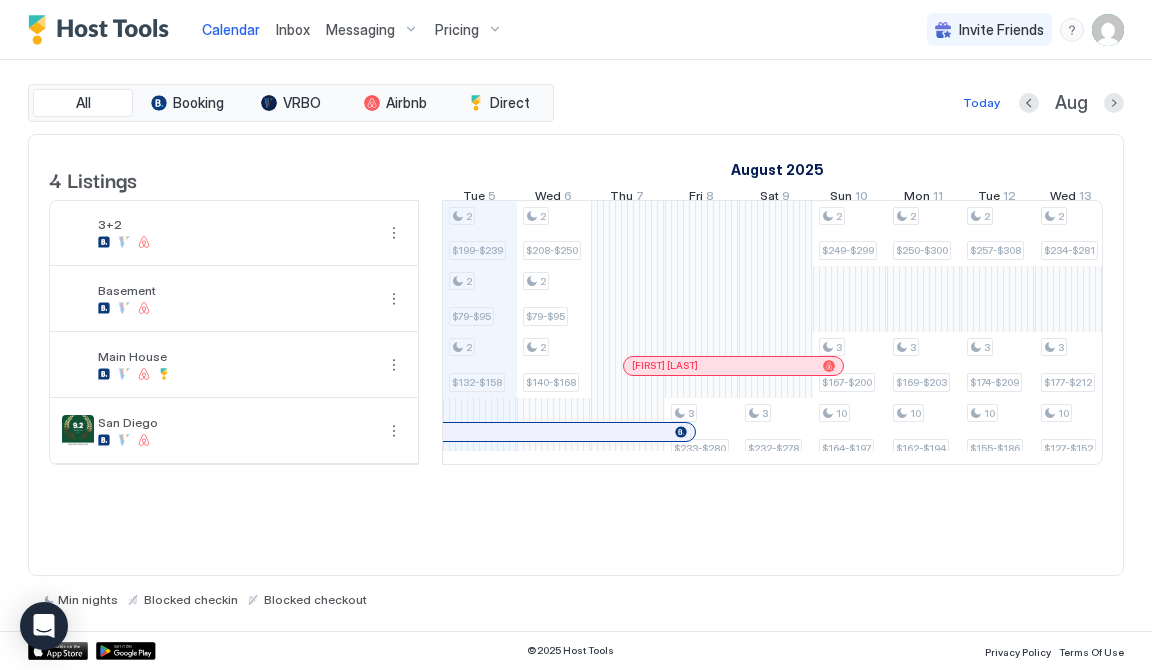 click on "Inbox" at bounding box center (293, 29) 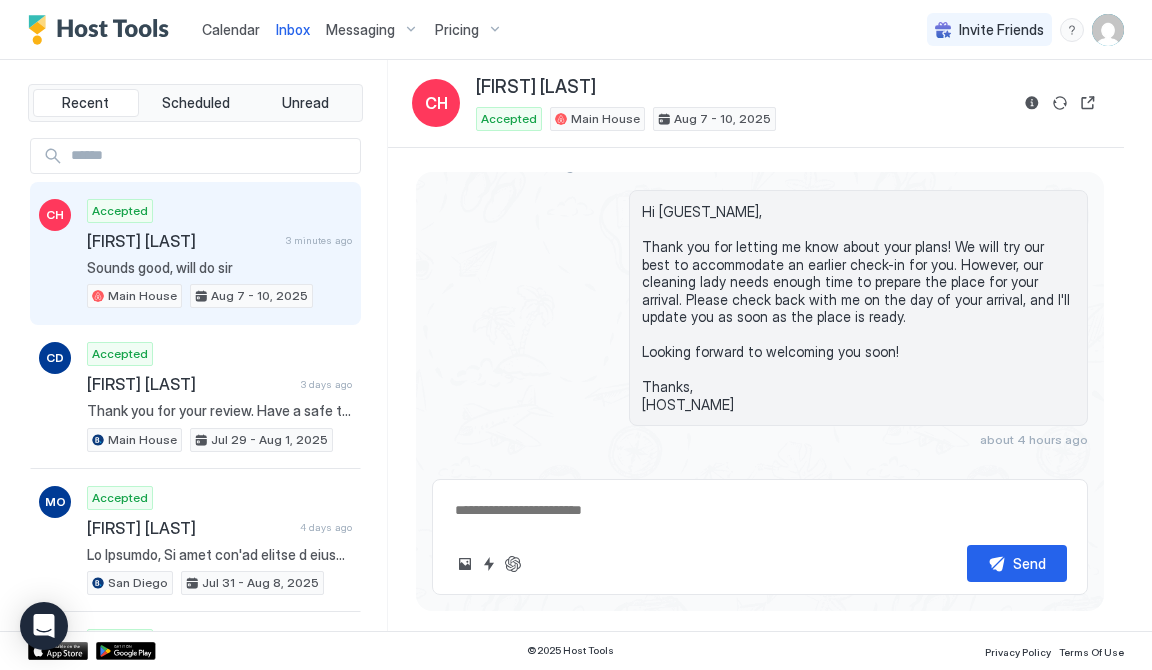scroll, scrollTop: 1167, scrollLeft: 0, axis: vertical 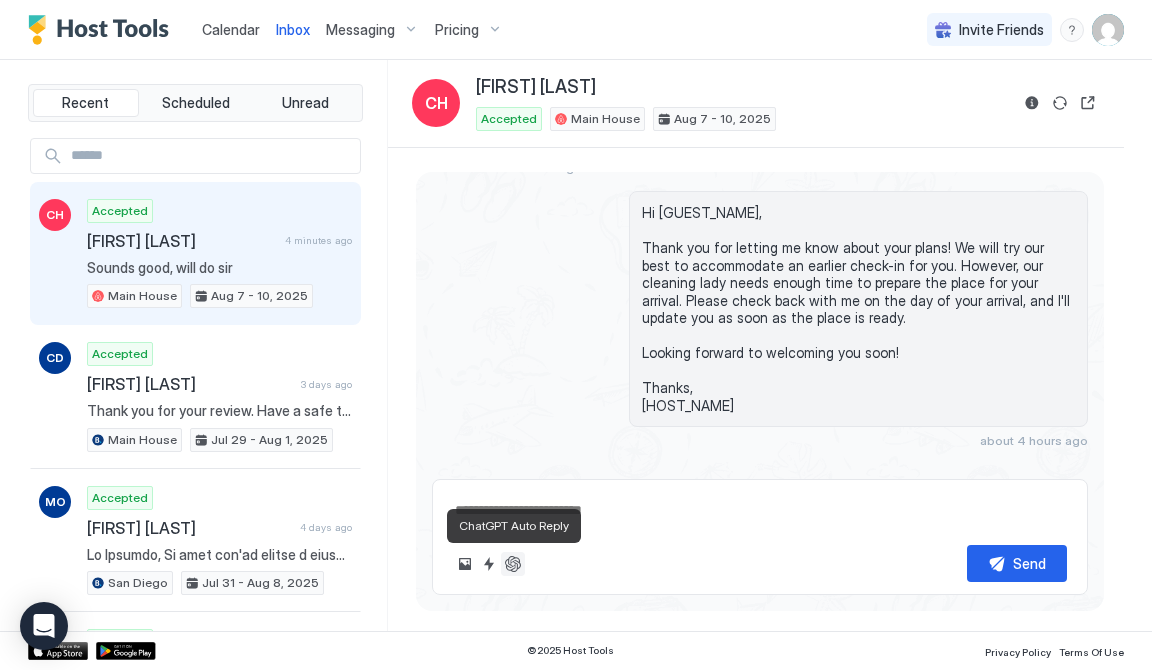 click at bounding box center [513, 564] 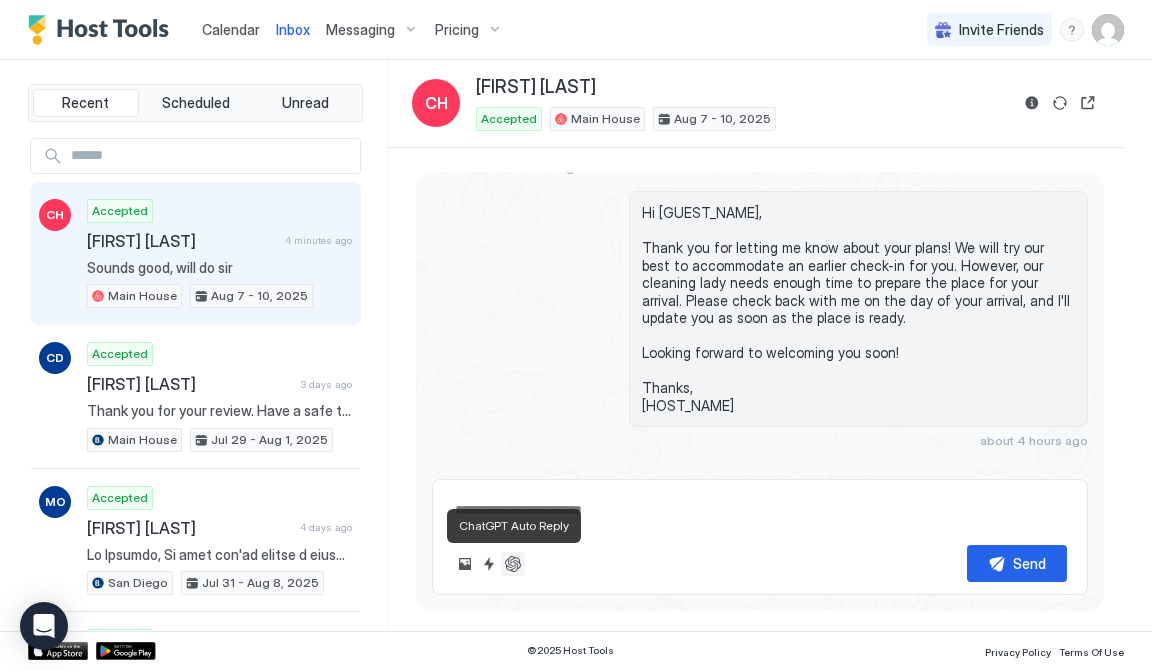 type on "*" 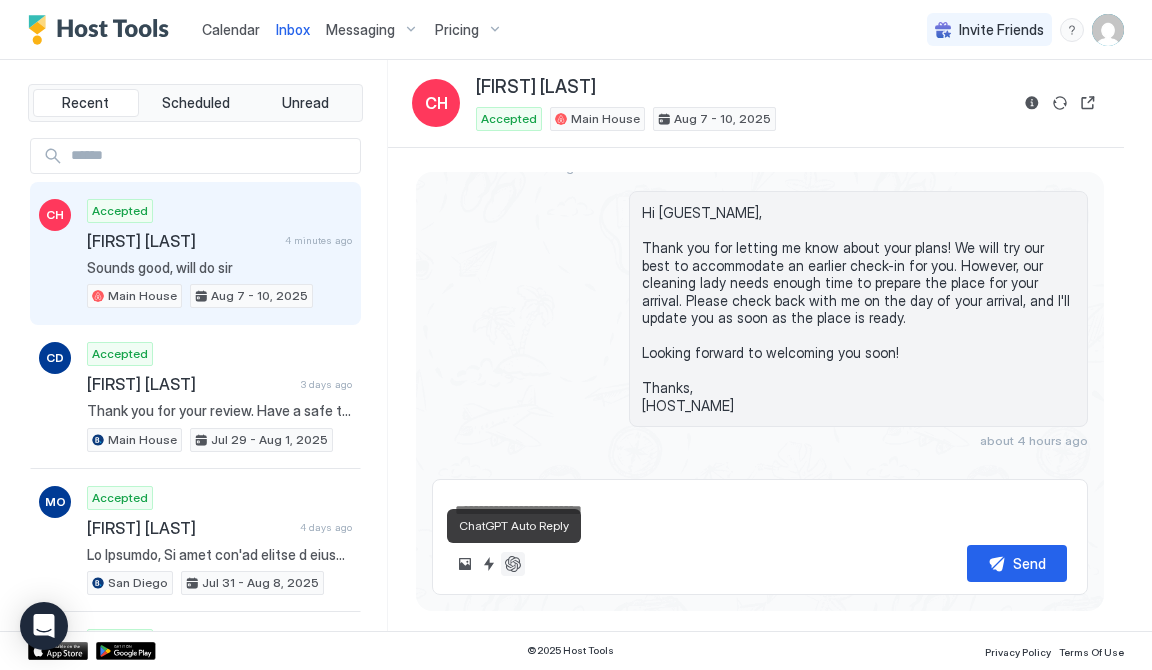 type on "**********" 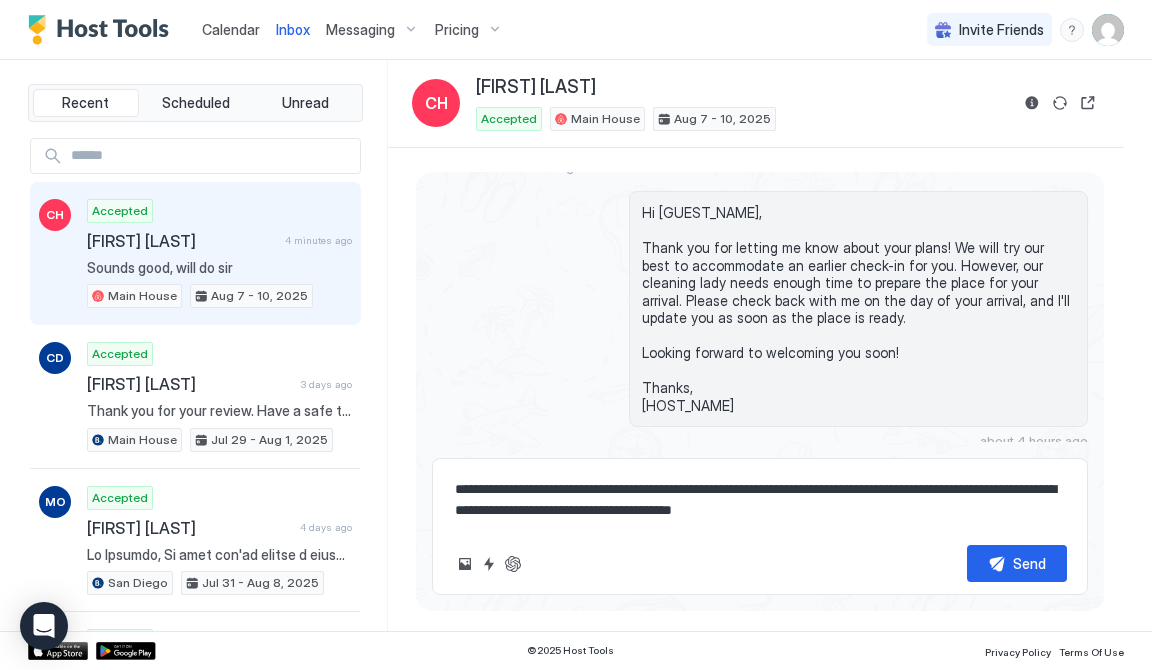 drag, startPoint x: 880, startPoint y: 521, endPoint x: 400, endPoint y: 484, distance: 481.42392 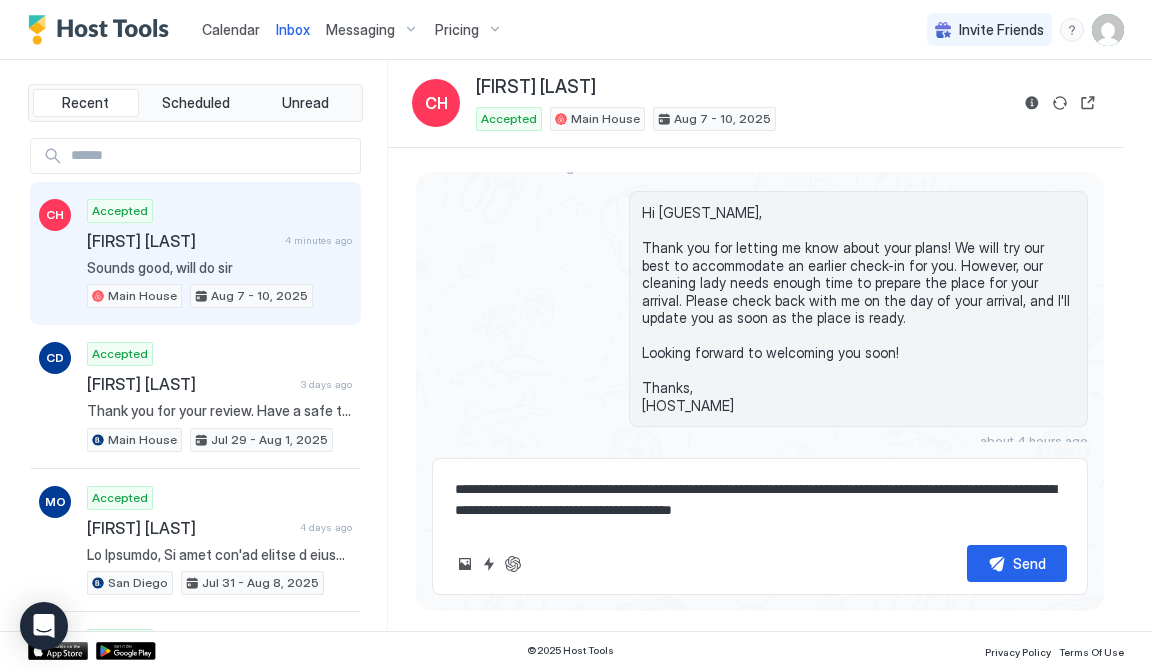 click on "Last Tuesday CH Hey [HOST_NAME], the welcome party for the wedding we are attending is starting around 6 pm on Thursday. I just wanted to see if it would be possible for us to check in any earlier than 6 pm on Thursday. If not, no big deal  about 15 hours ago Hi [GUEST_NAME],
Thank you for letting me know about your plans! We will try our best to accommodate an earlier check-in for you. However, our cleaning lady needs enough time to prepare the place for your arrival. Please check back with me on the day of your arrival, and I'll update you as soon as the place is ready.
Looking forward to welcoming you soon!
Thanks,
[HOST_NAME] CH Send" at bounding box center [756, 390] 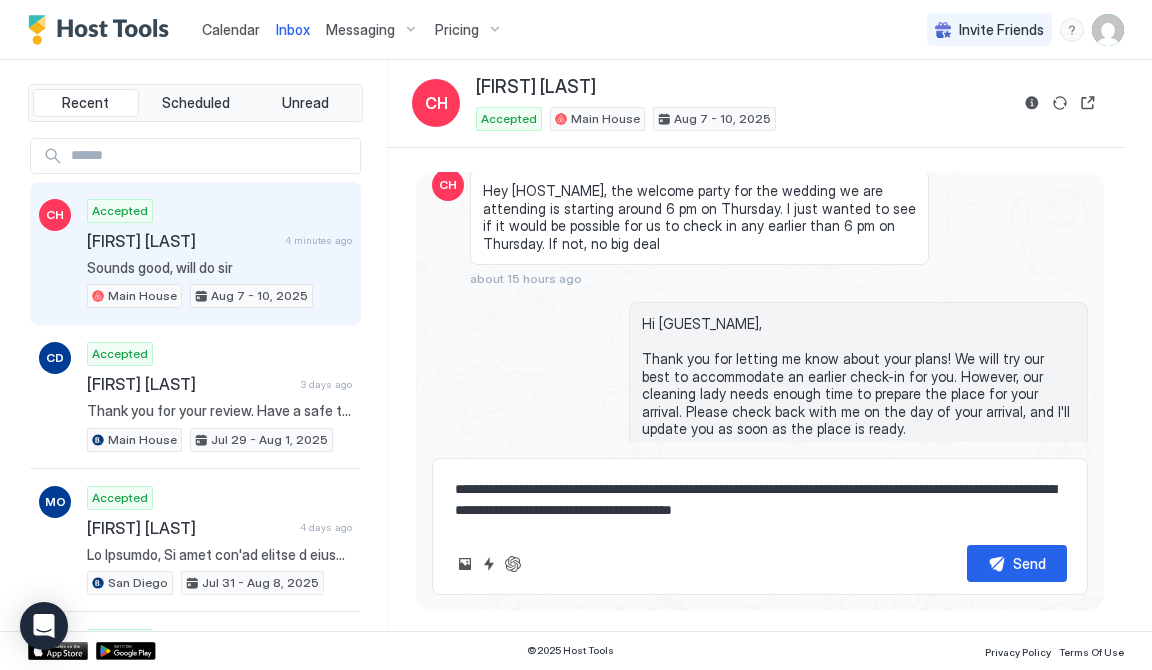 scroll, scrollTop: 1056, scrollLeft: 0, axis: vertical 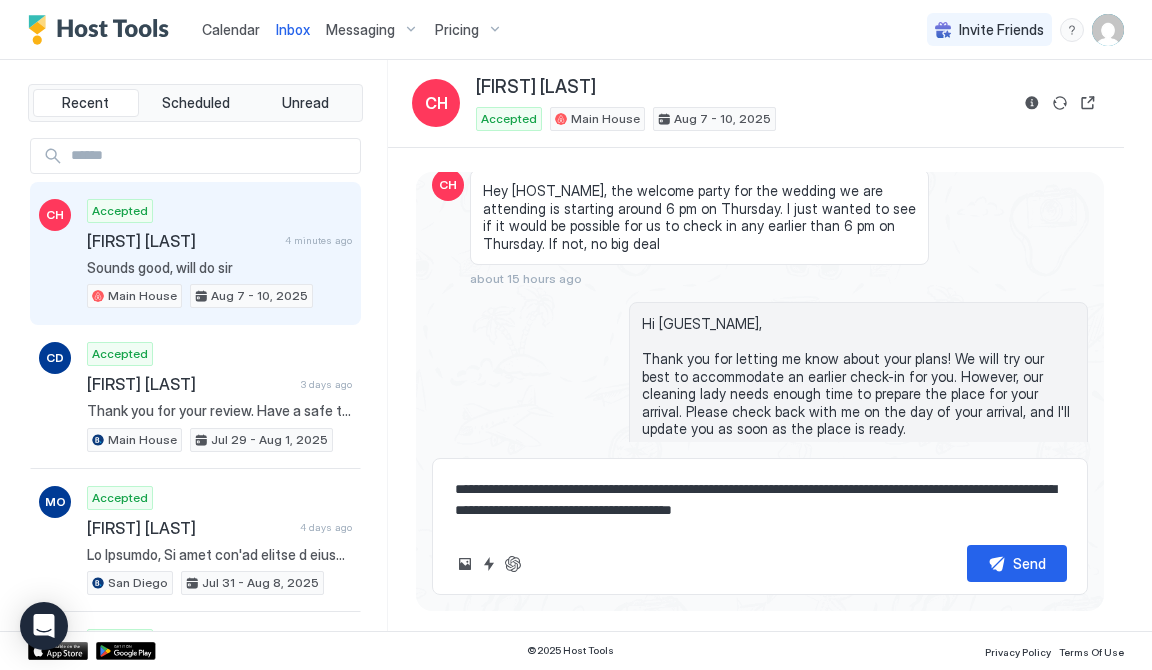 click on "Messaging" at bounding box center [372, 30] 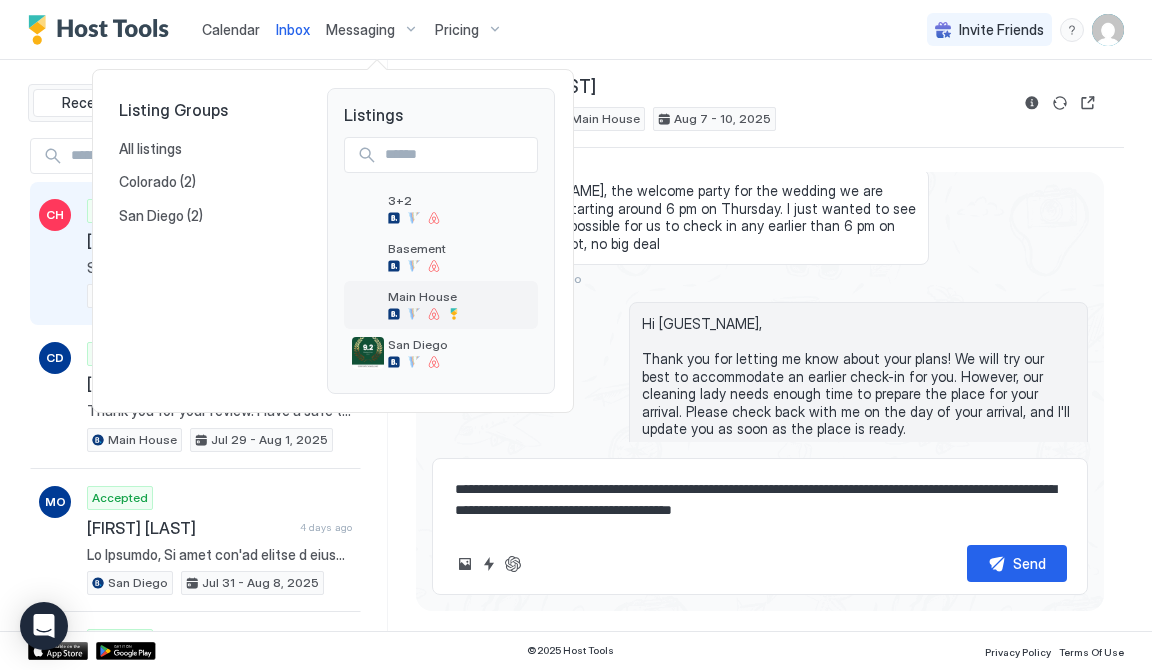 click at bounding box center (424, 314) 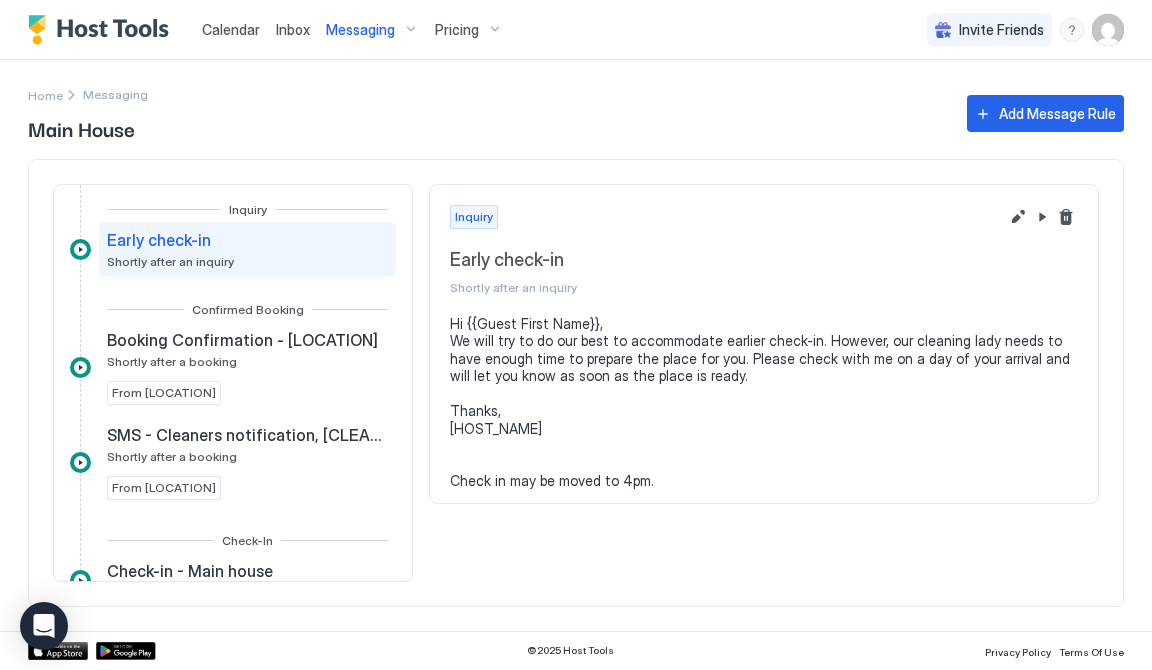 scroll, scrollTop: 0, scrollLeft: 0, axis: both 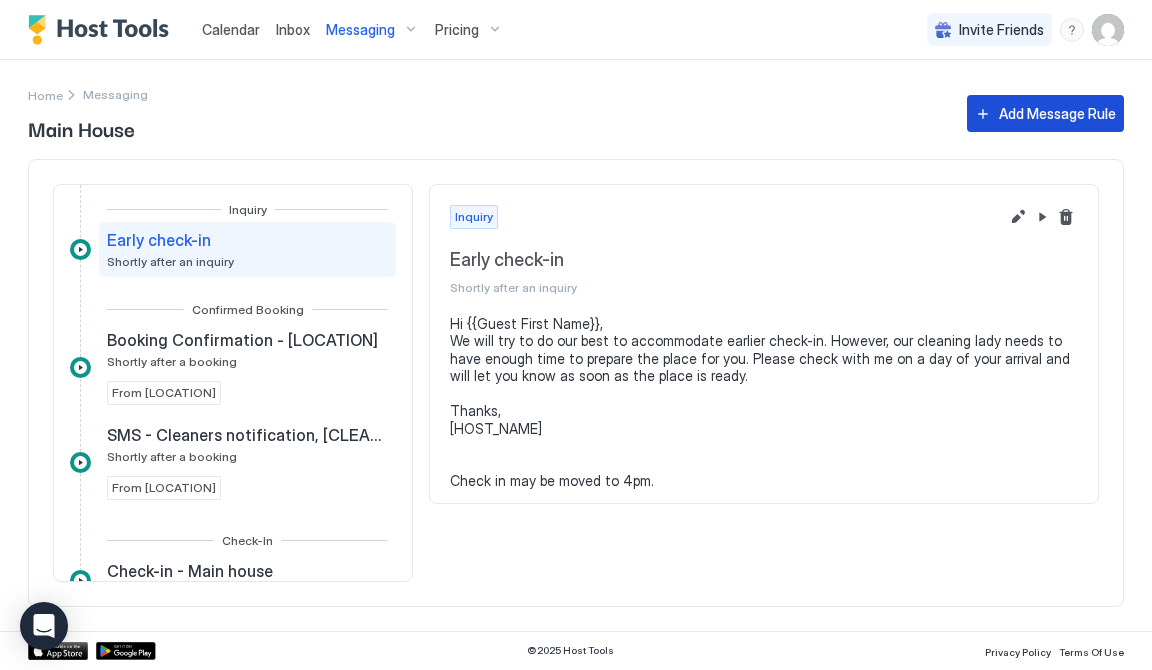click on "Add Message Rule" at bounding box center (1057, 113) 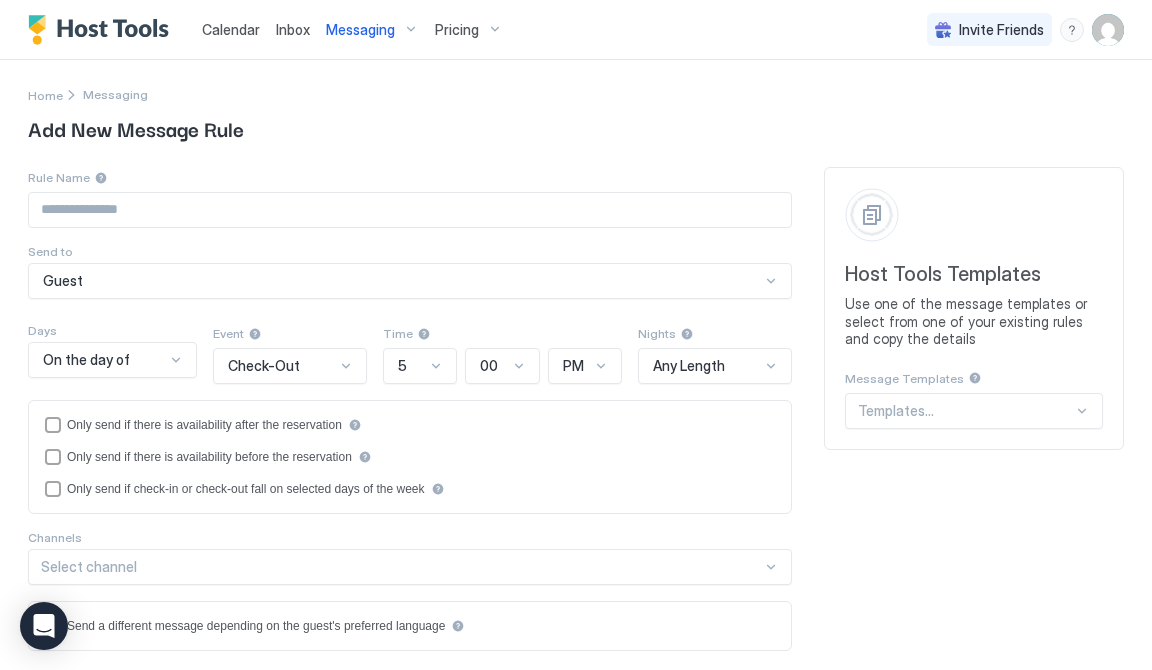 click at bounding box center (410, 210) 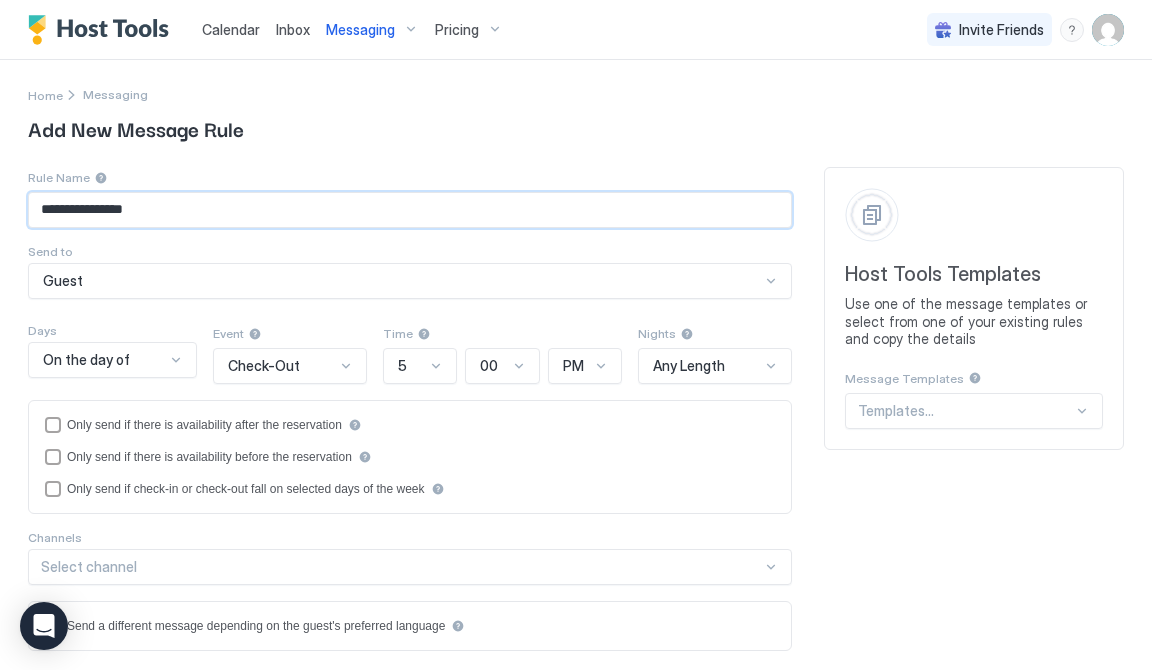 type on "**********" 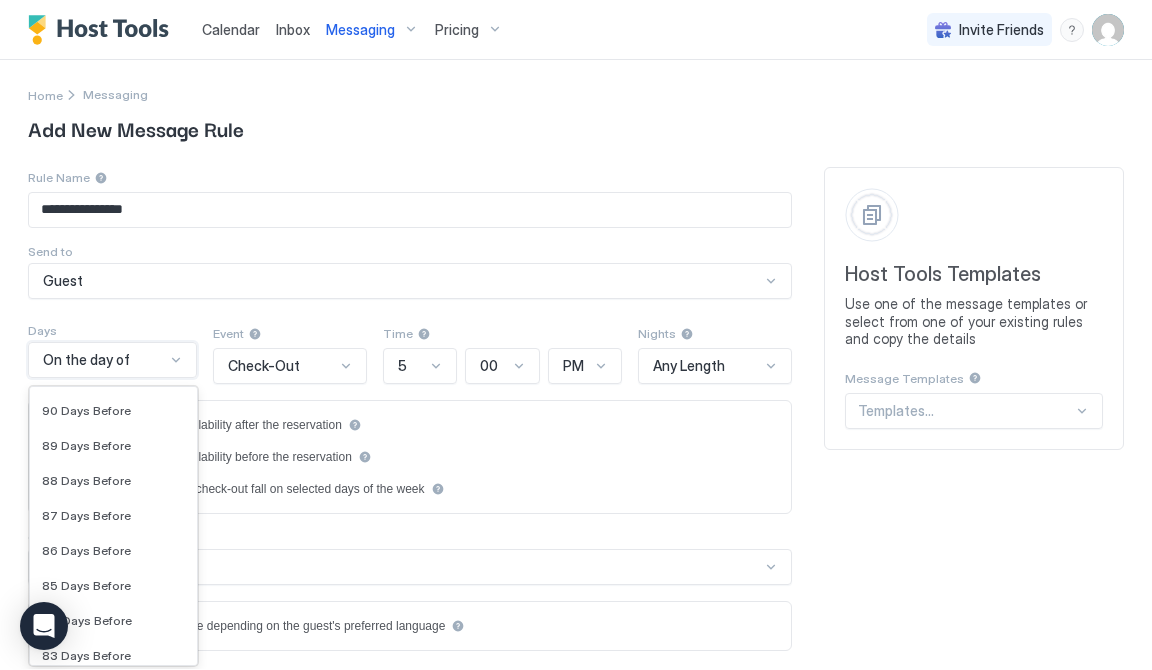 scroll, scrollTop: 23, scrollLeft: 0, axis: vertical 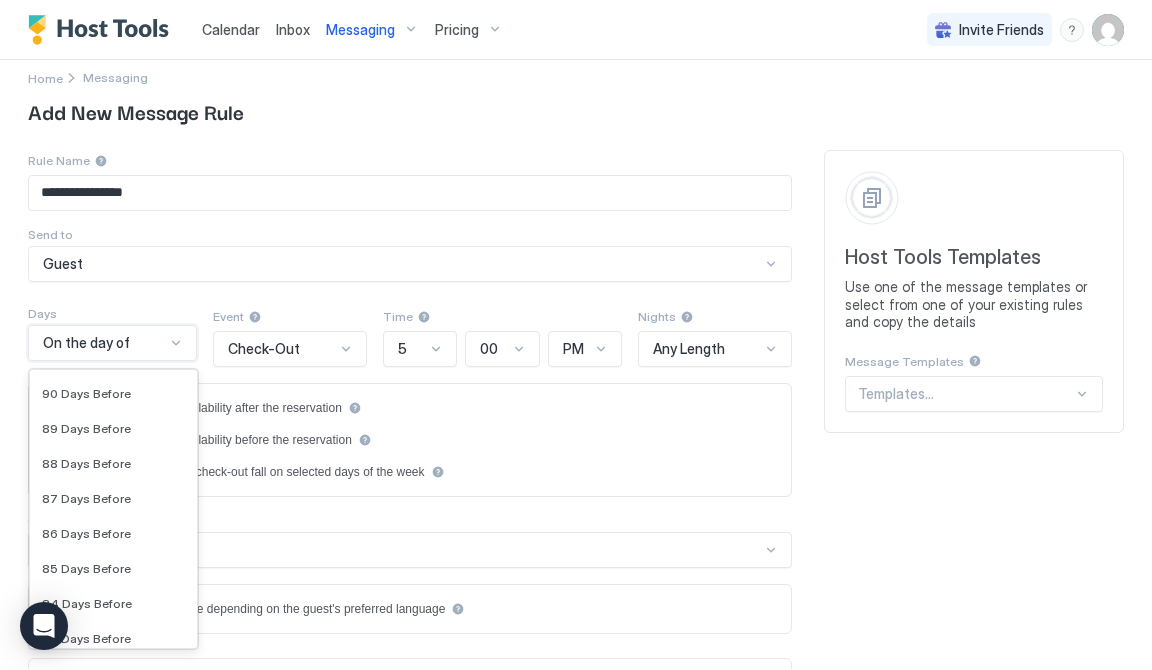 click on "On the day of" at bounding box center (112, 343) 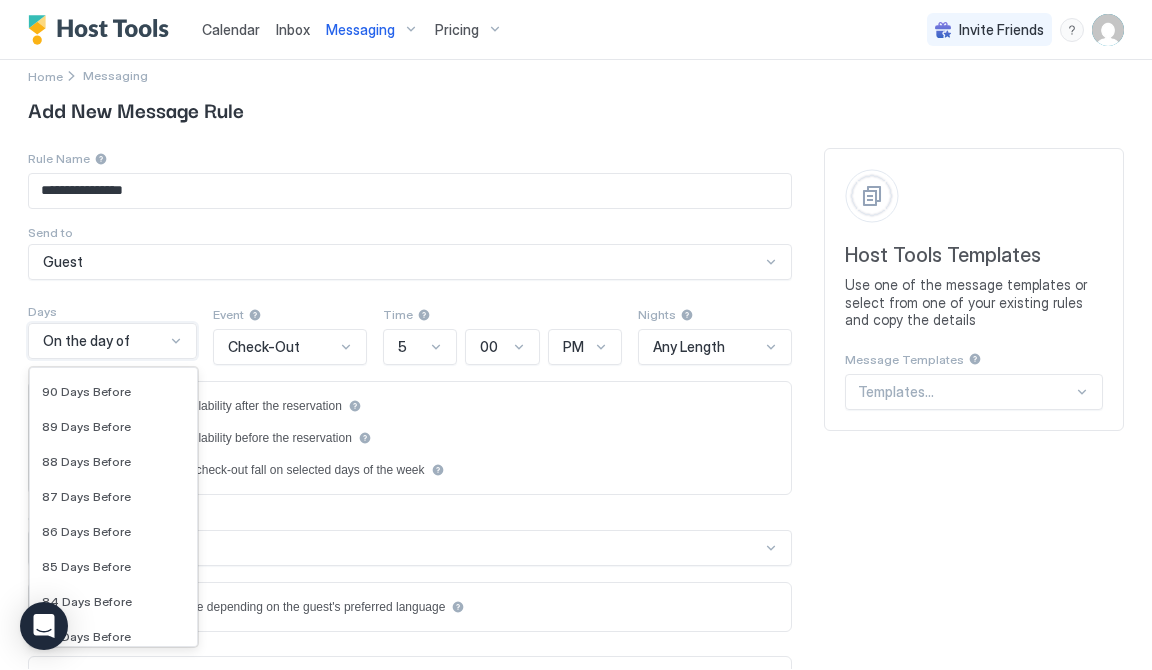 scroll, scrollTop: 2885, scrollLeft: 0, axis: vertical 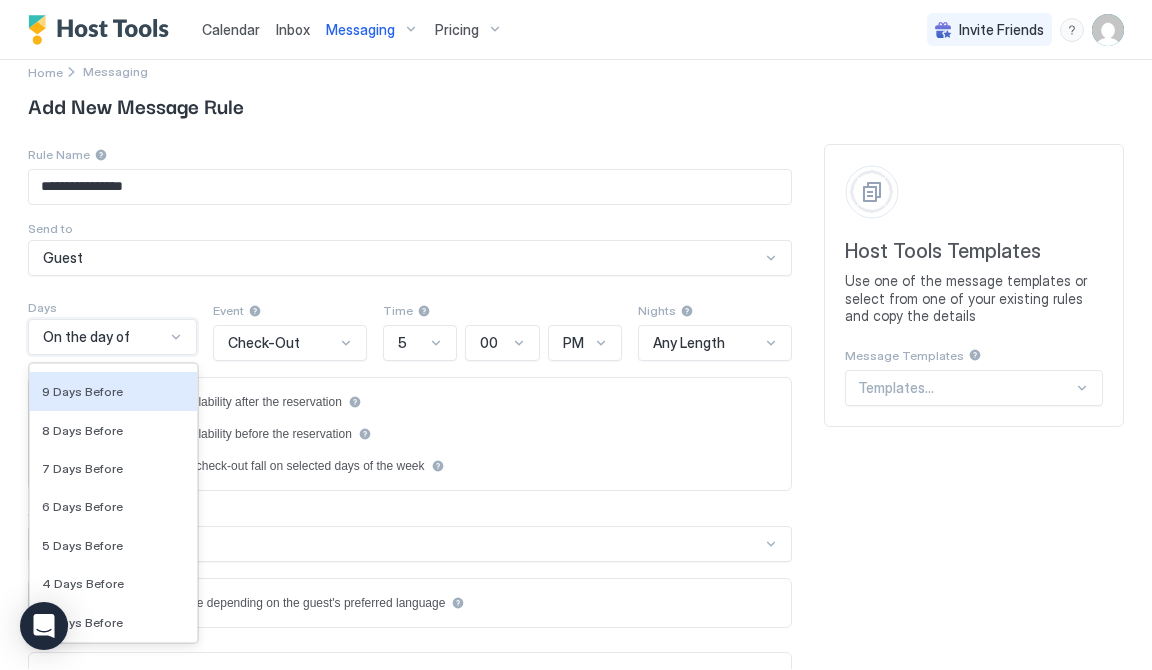 click on "Check-Out" at bounding box center [281, 343] 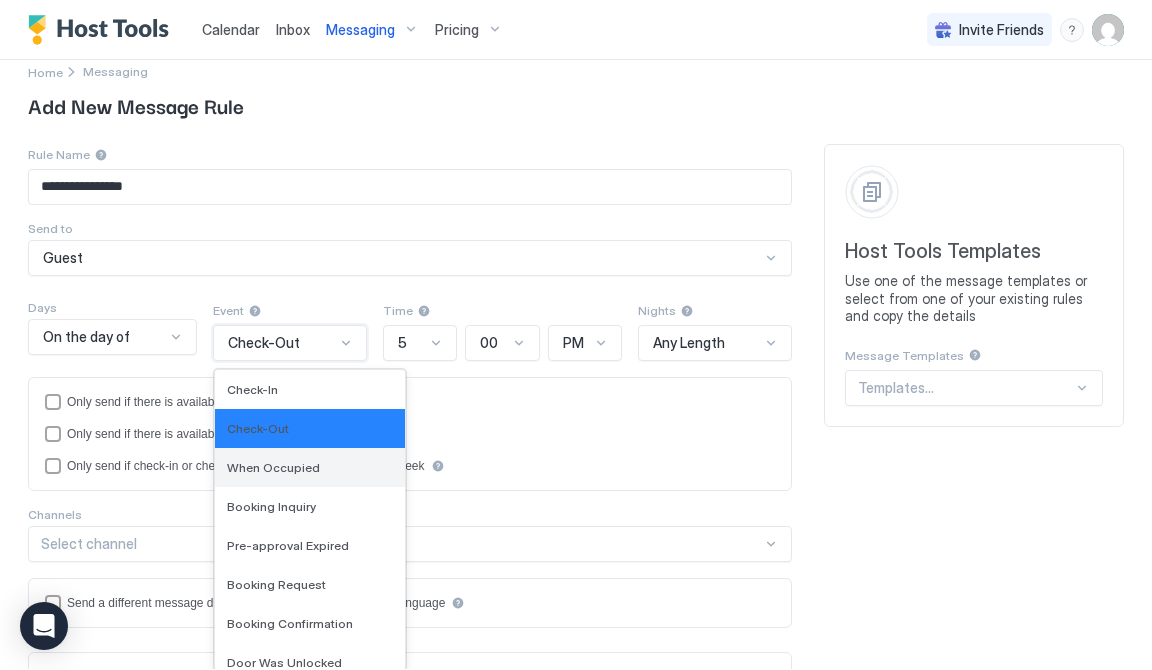 click on "When Occupied" at bounding box center [310, 467] 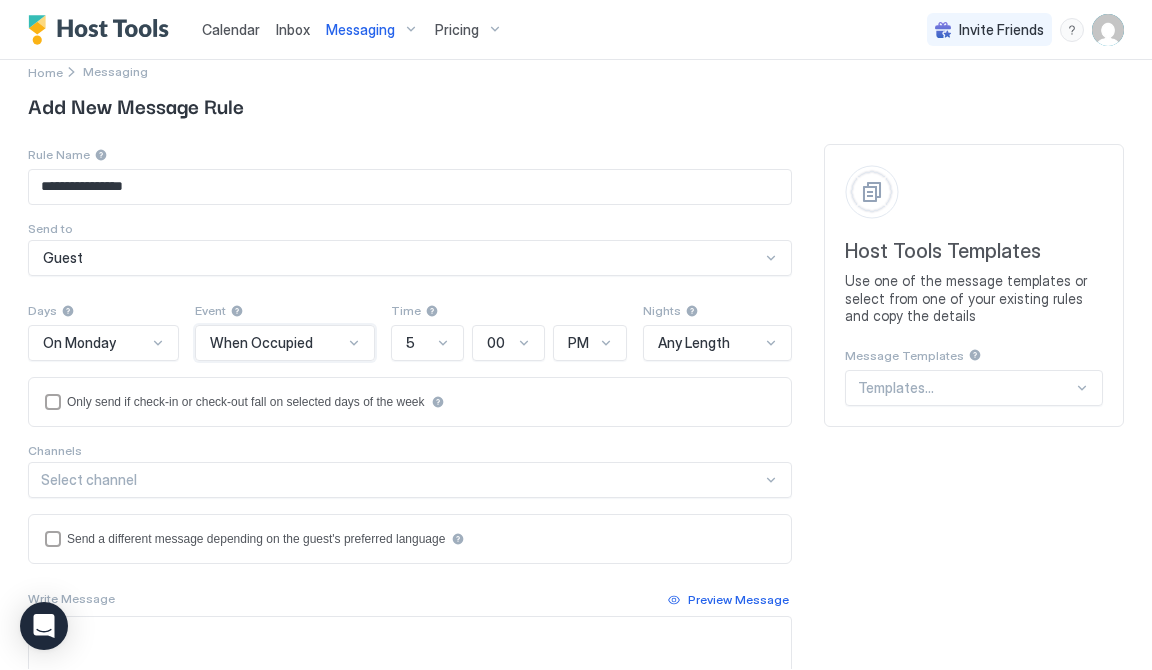 click at bounding box center (158, 343) 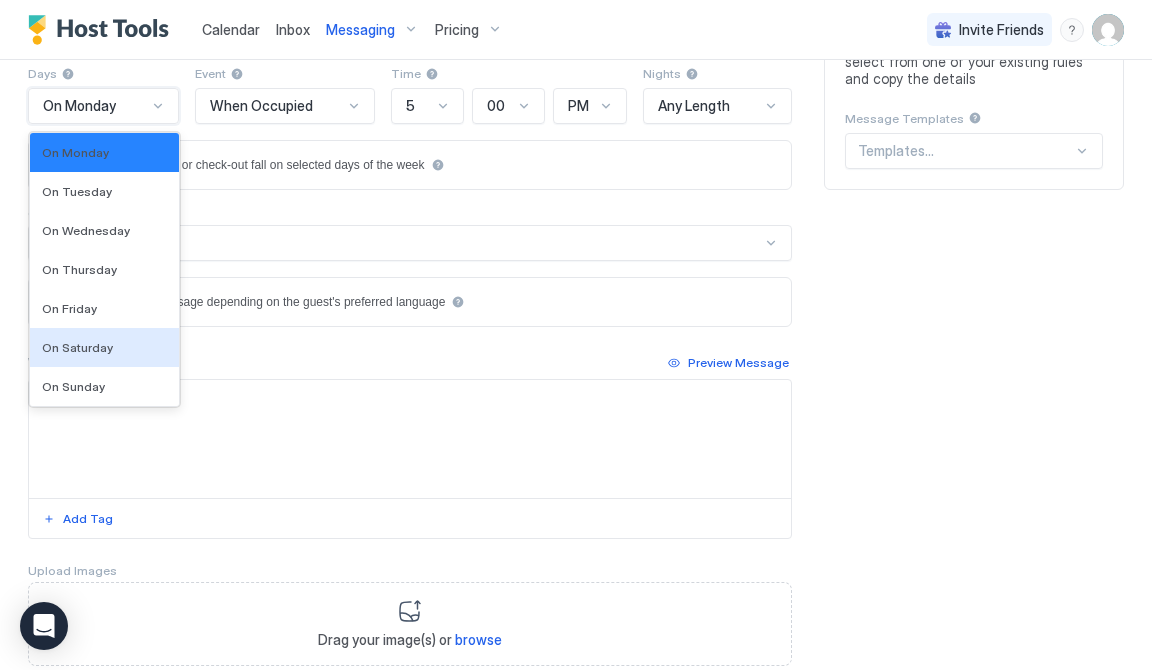 scroll, scrollTop: 256, scrollLeft: 0, axis: vertical 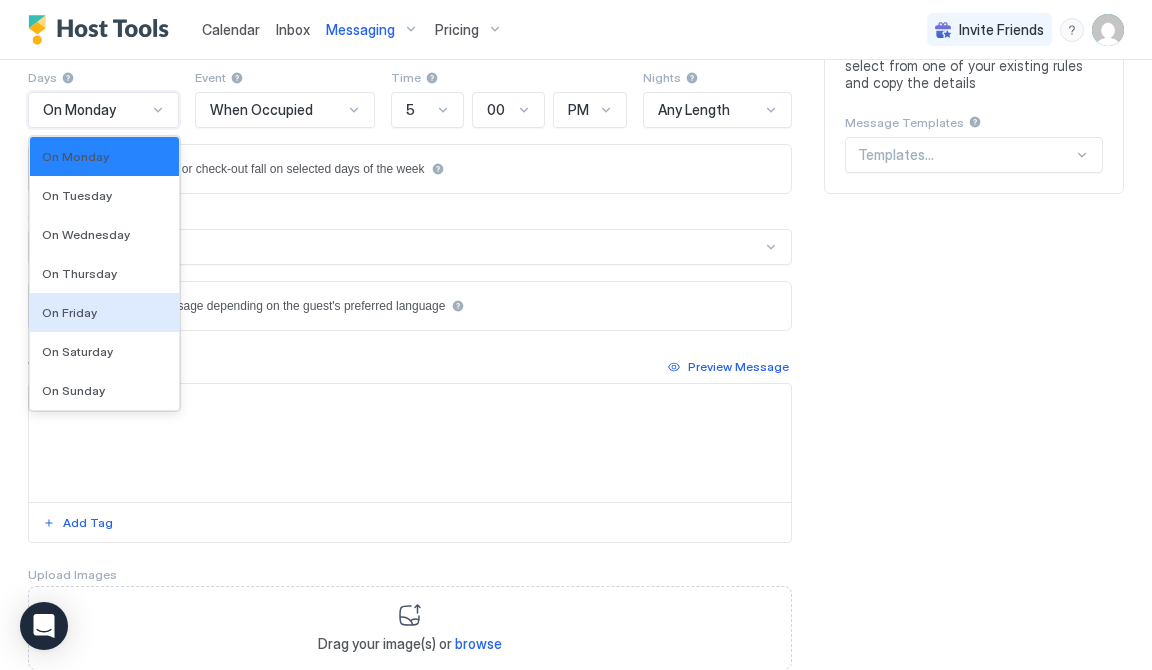click at bounding box center [410, 443] 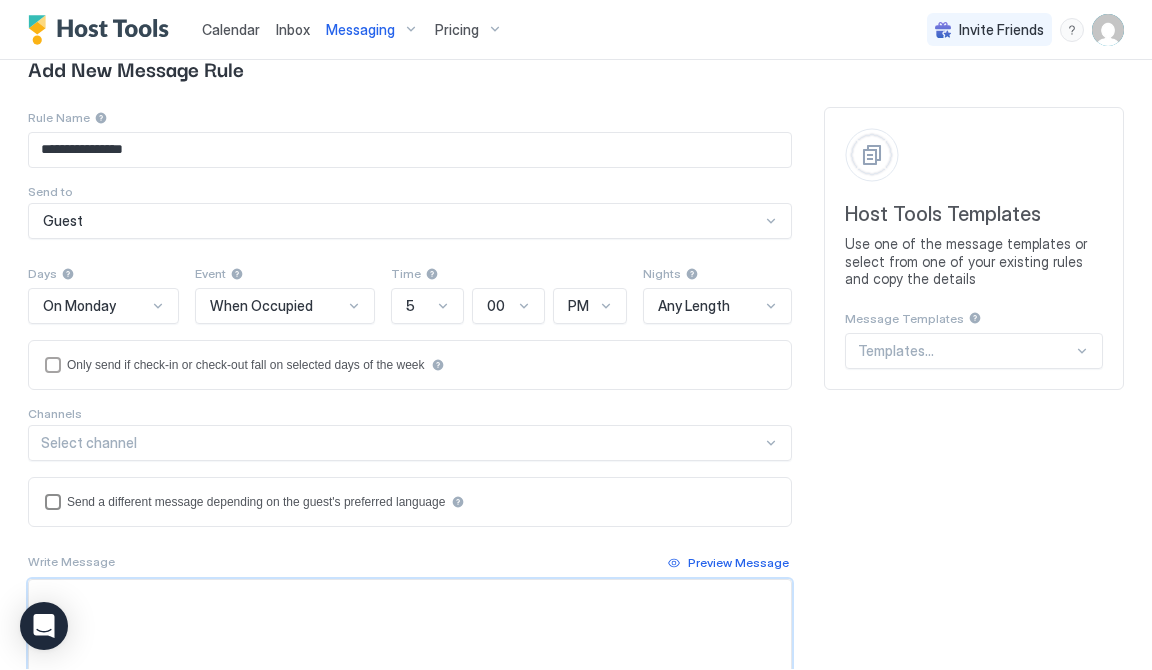scroll, scrollTop: 55, scrollLeft: 0, axis: vertical 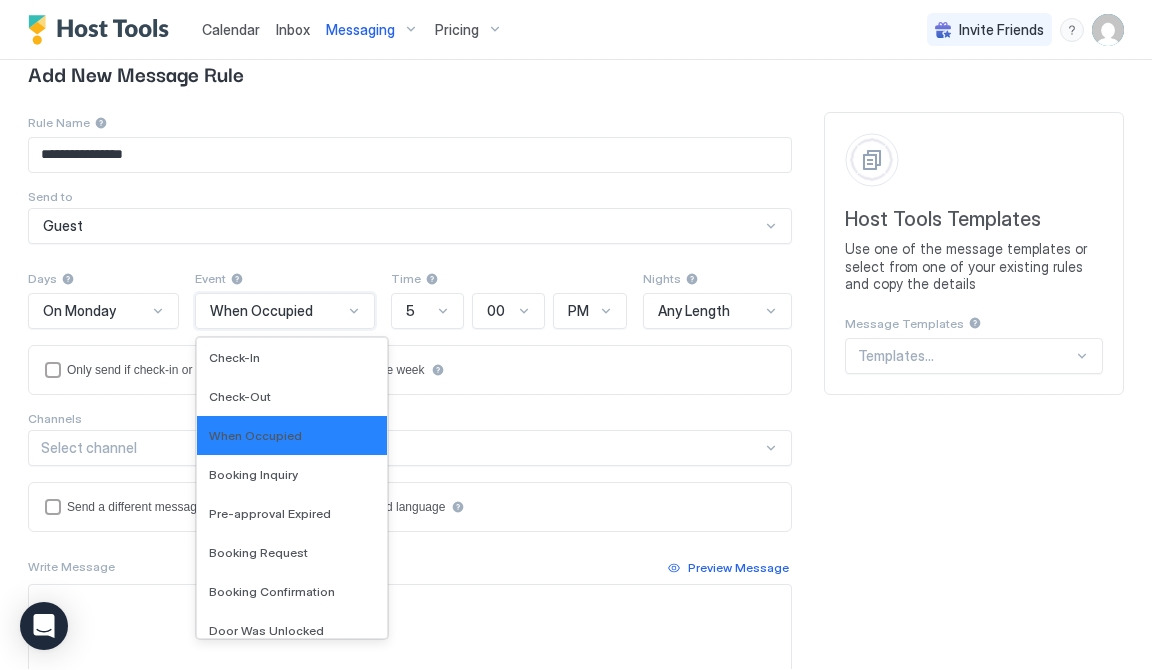 click on "When Occupied" at bounding box center (277, 311) 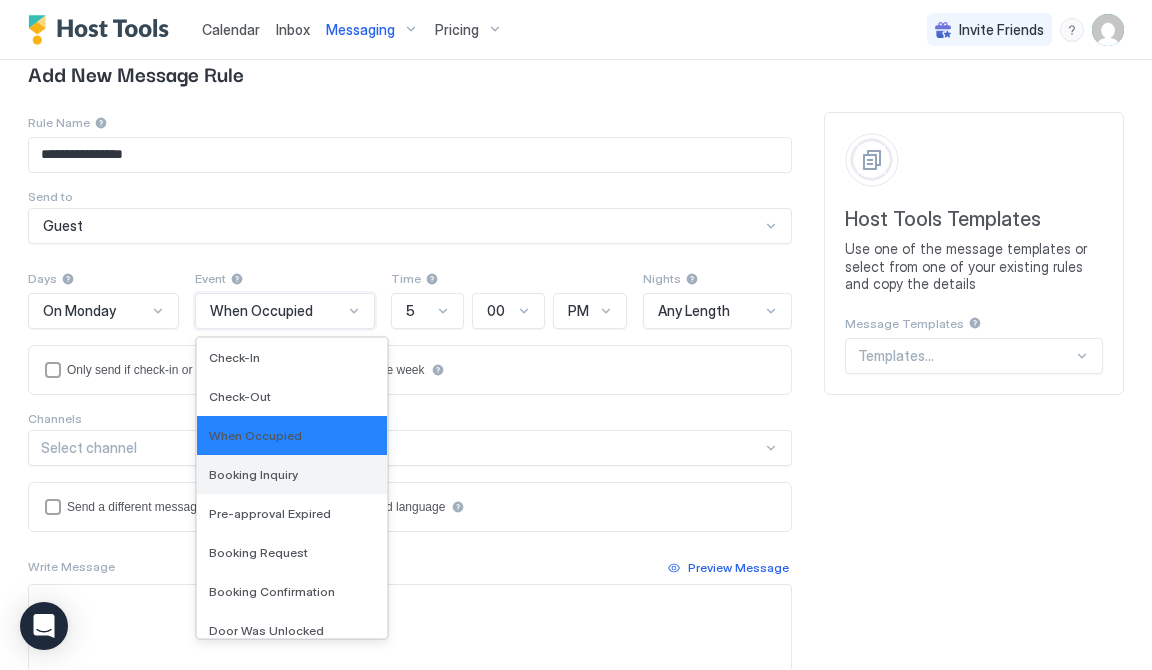 click on "Booking Inquiry" at bounding box center [292, 474] 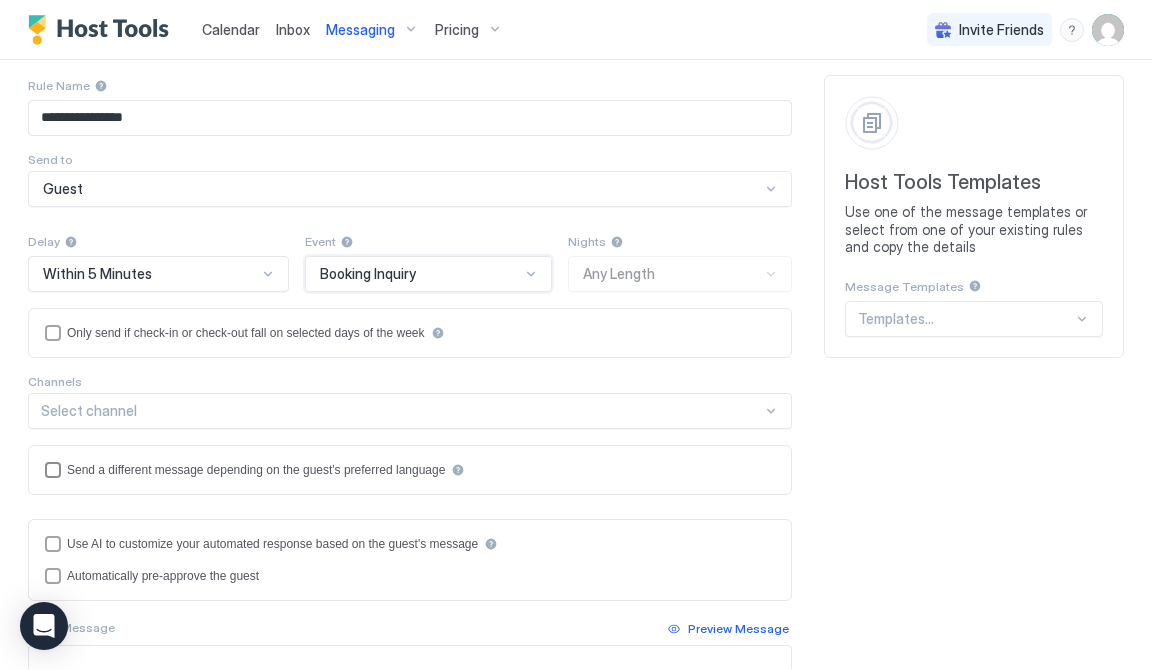 scroll, scrollTop: 91, scrollLeft: 0, axis: vertical 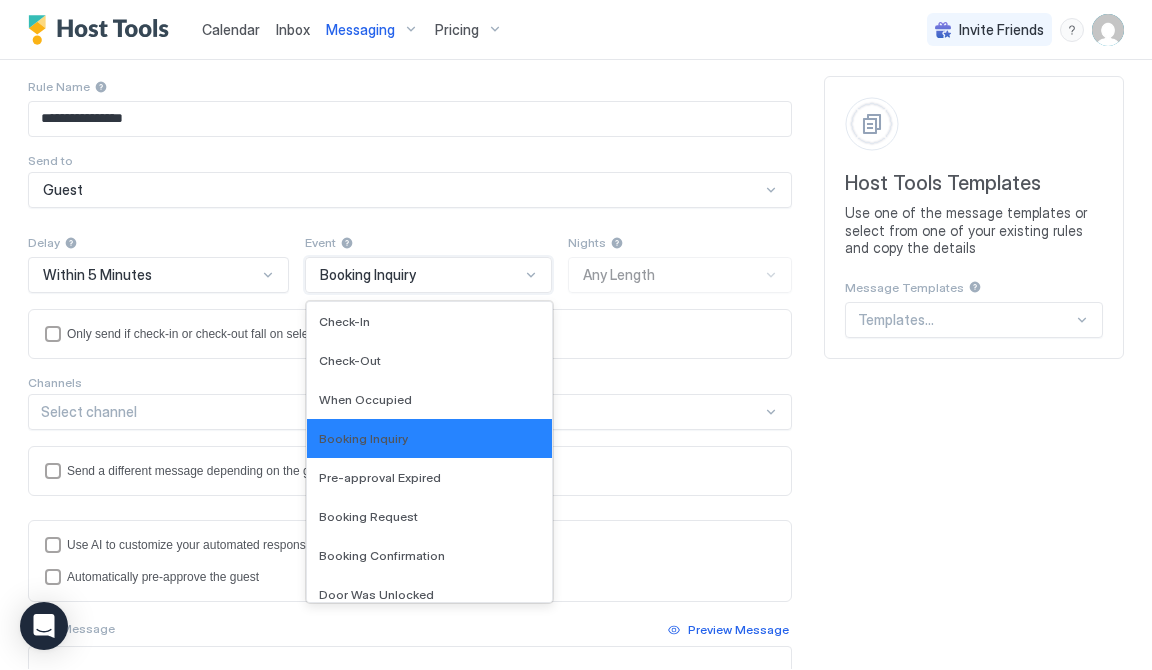 click on "Booking Inquiry" at bounding box center [420, 275] 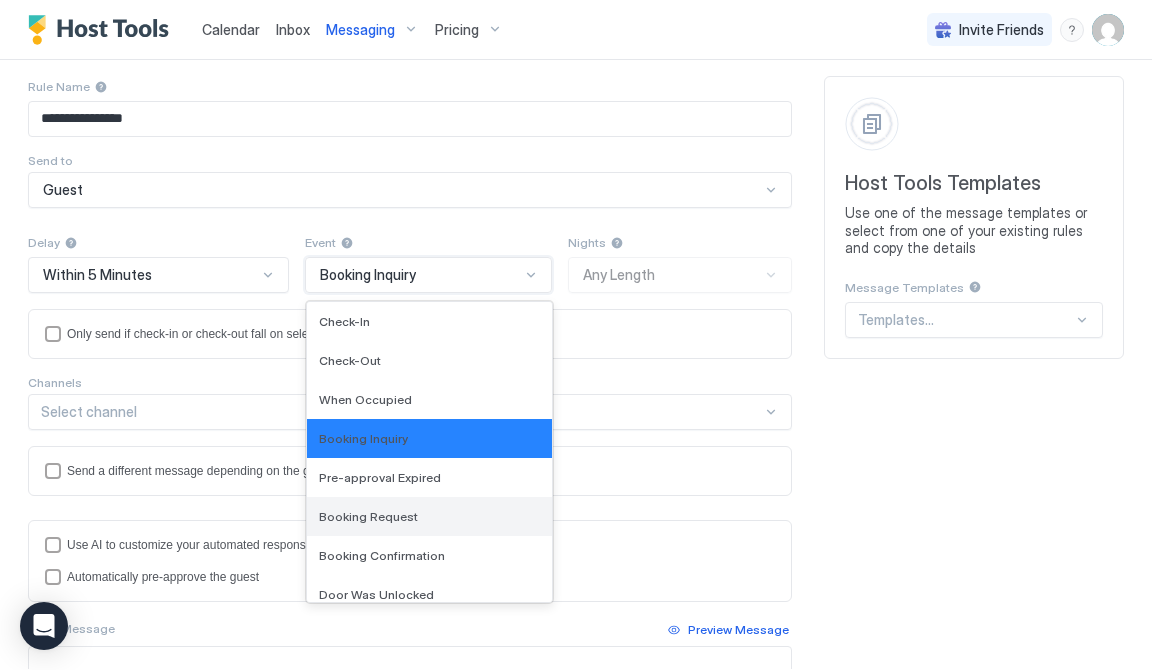click on "Booking Request" at bounding box center (430, 516) 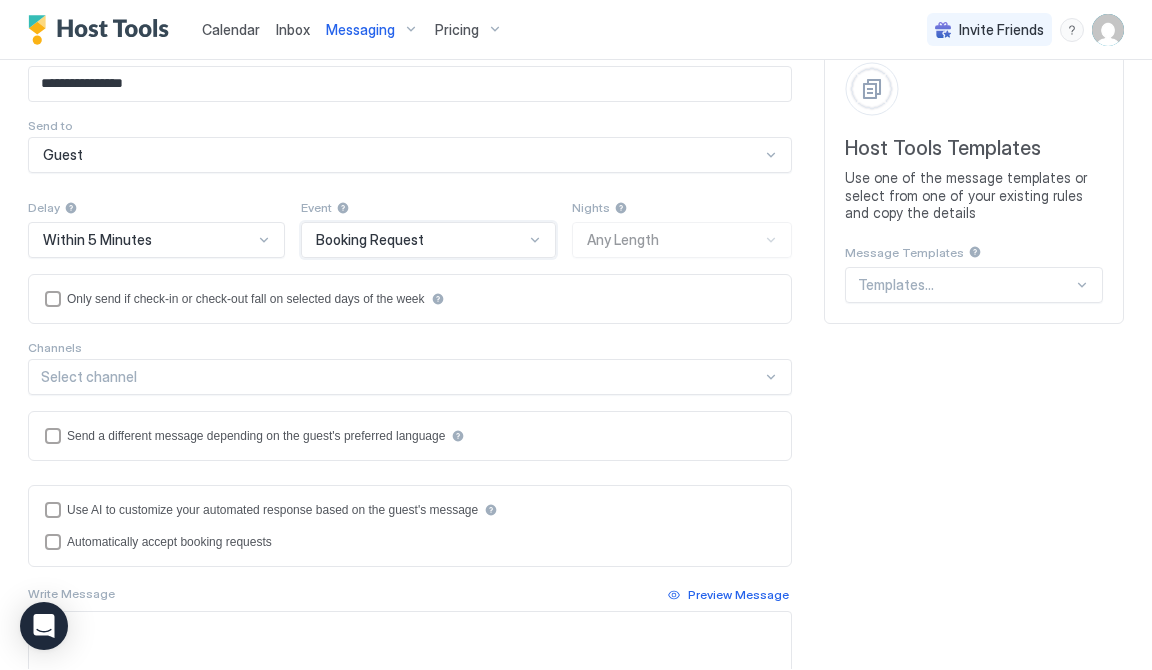 scroll, scrollTop: 125, scrollLeft: 0, axis: vertical 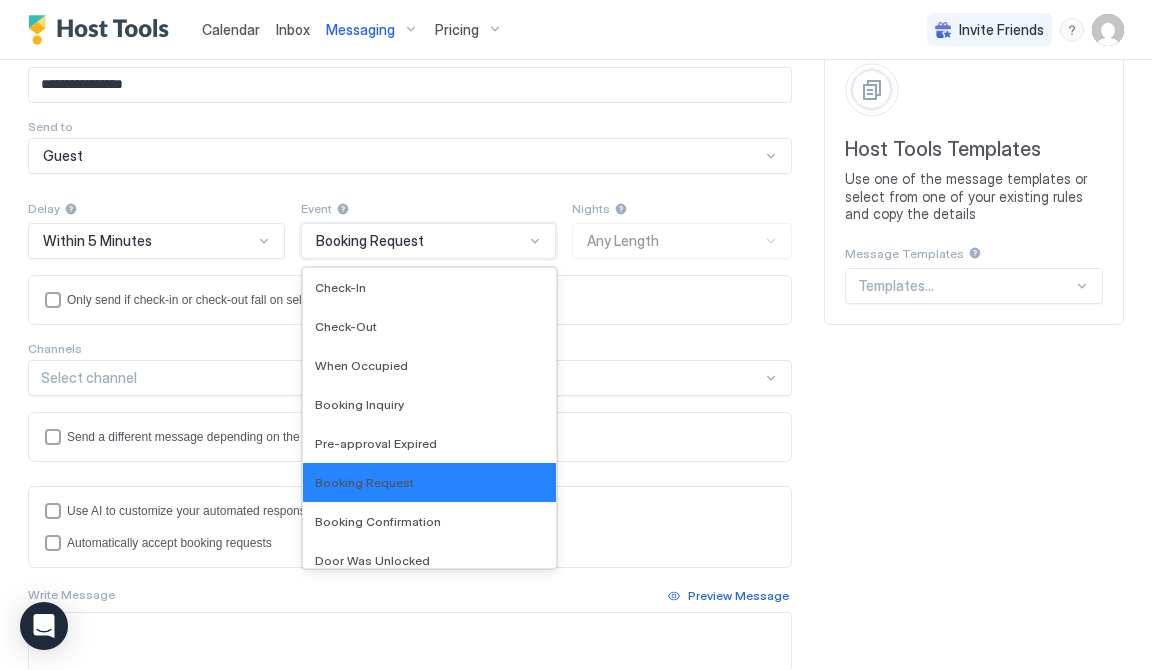 click on "Booking Request" at bounding box center (420, 241) 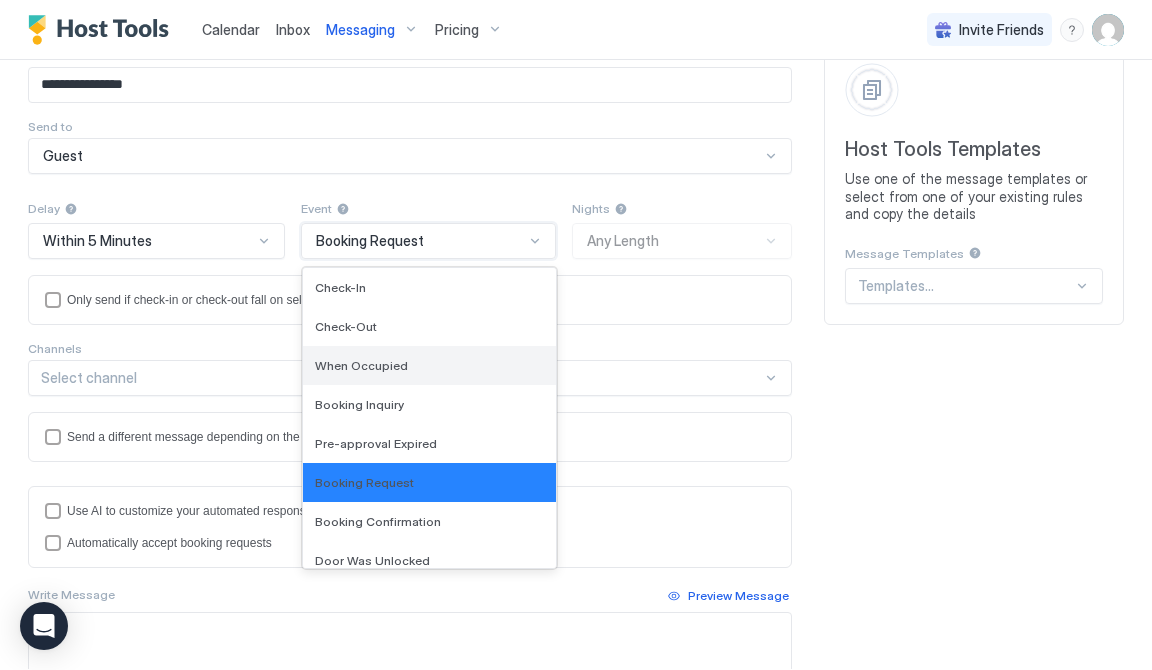 click on "When Occupied" at bounding box center [430, 365] 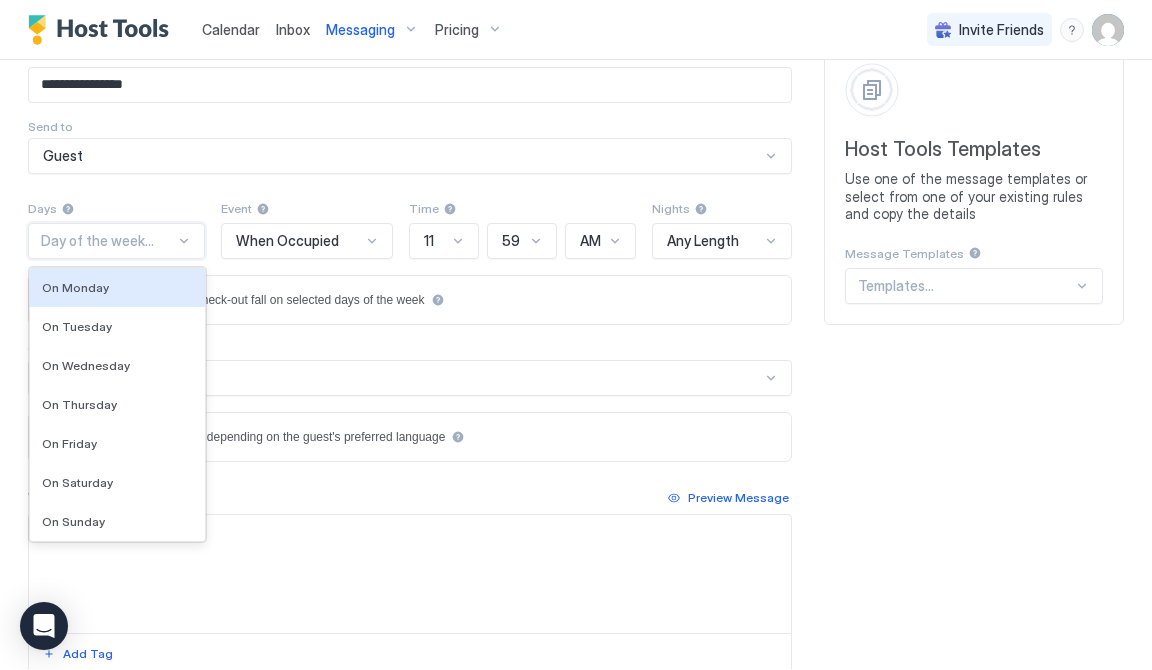 click at bounding box center [184, 241] 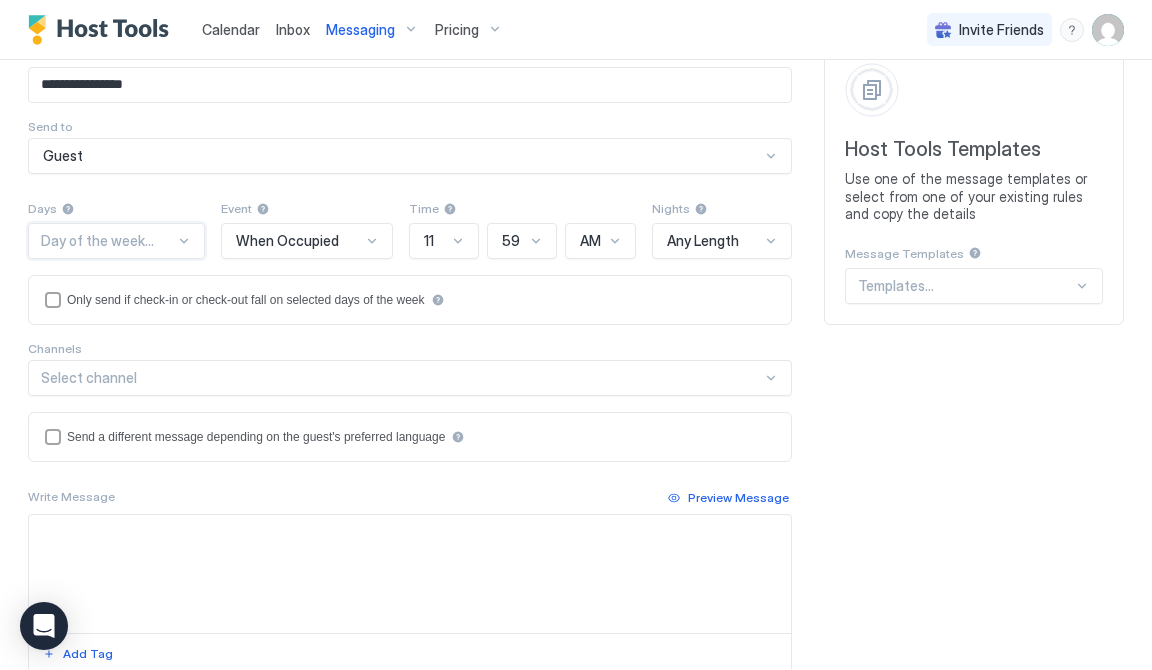 click at bounding box center [184, 241] 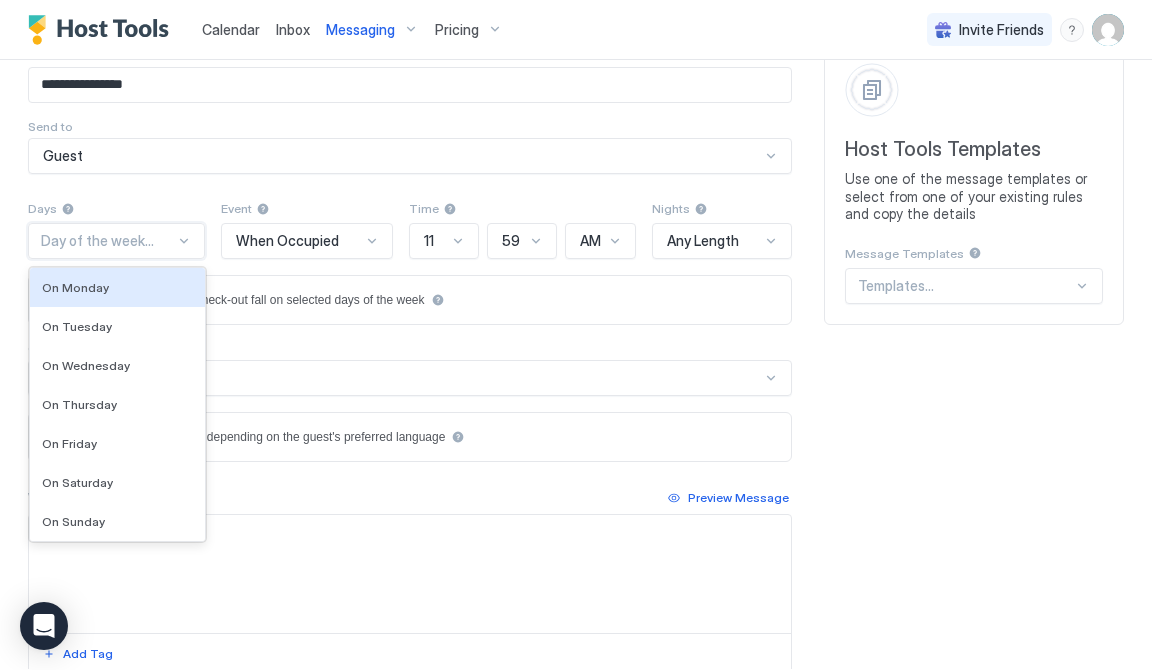 click on "Time" at bounding box center [116, 208] 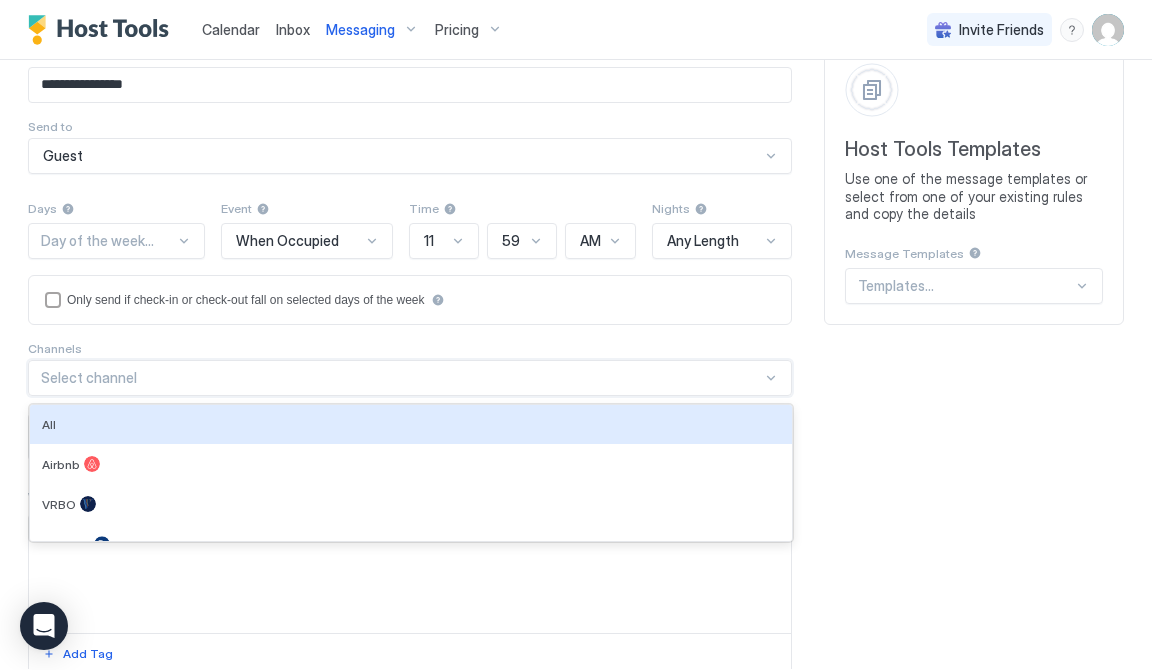 click on "Select channel" at bounding box center (410, 378) 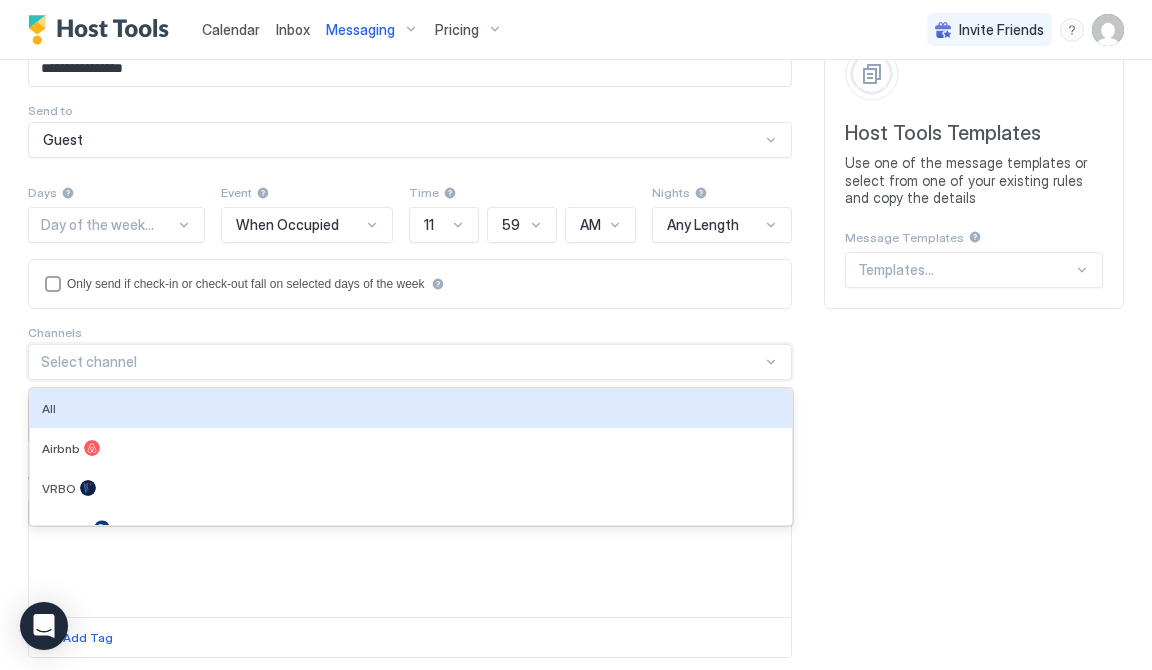 scroll, scrollTop: 144, scrollLeft: 0, axis: vertical 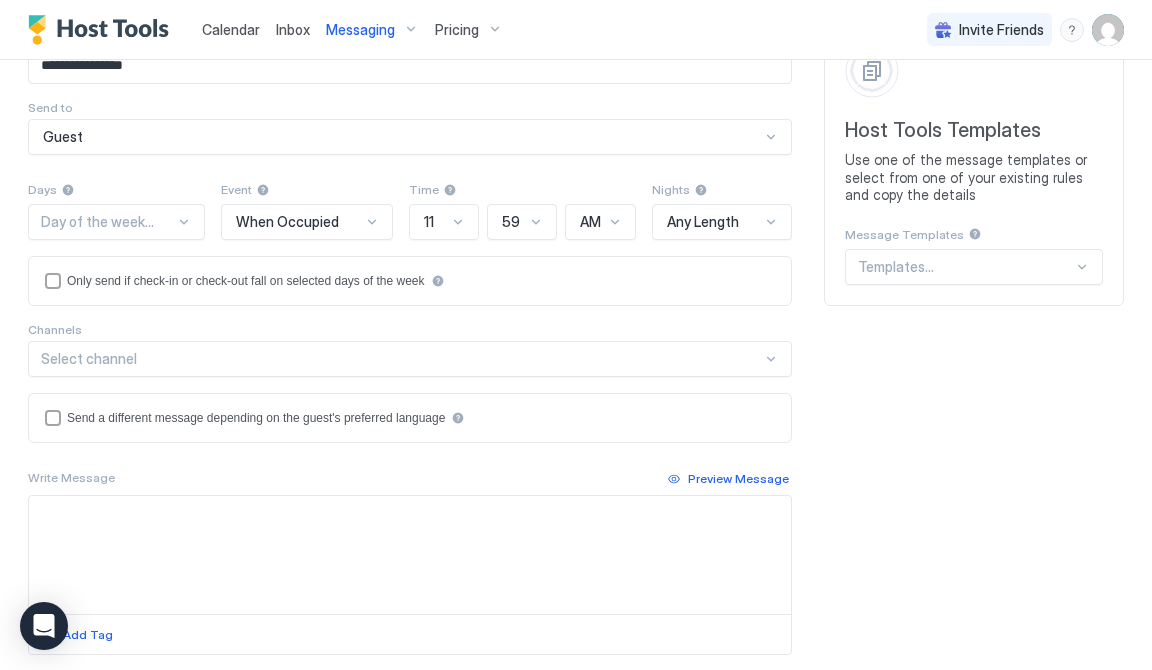 click on "**********" at bounding box center (576, 440) 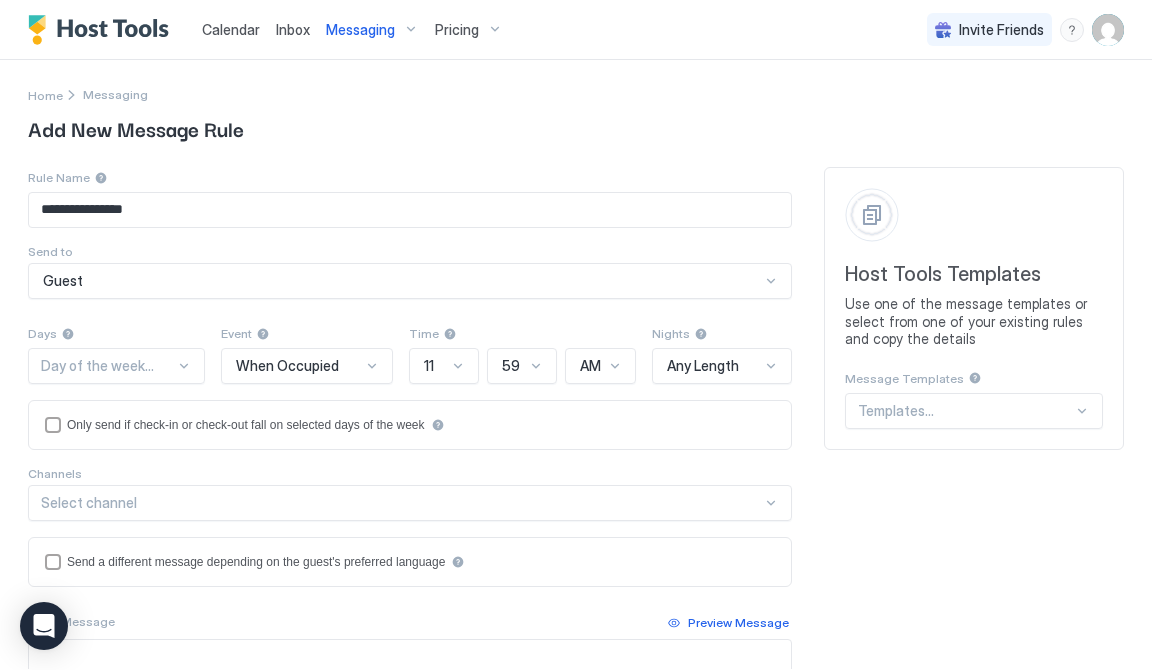 scroll, scrollTop: 0, scrollLeft: 0, axis: both 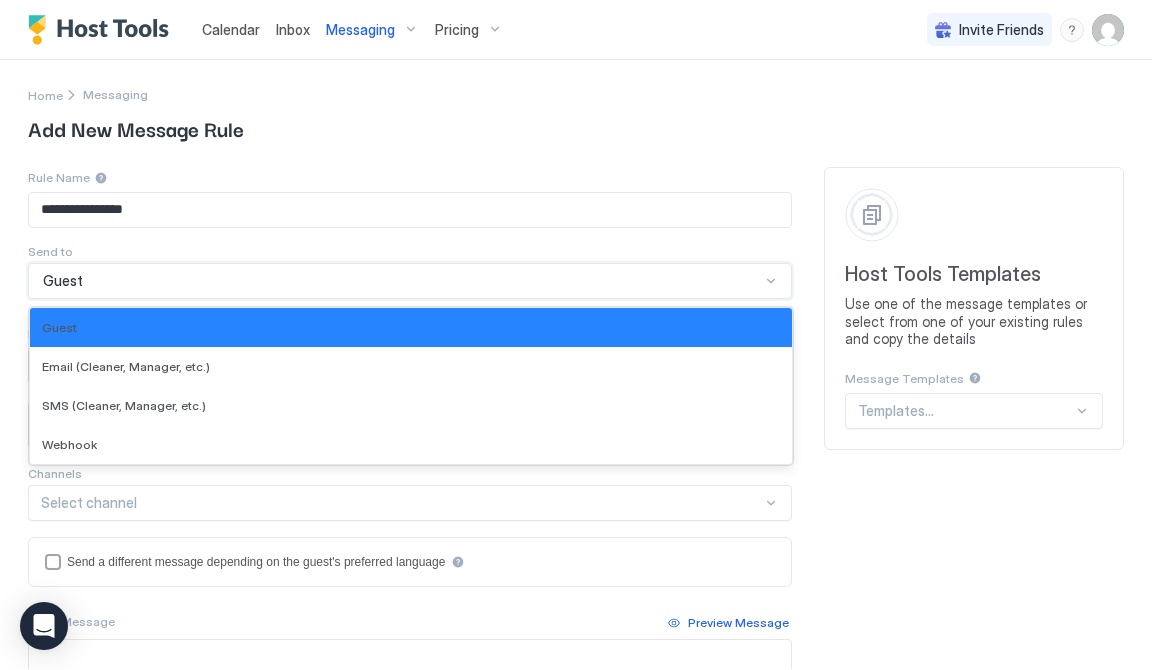 click on "**********" at bounding box center [576, 542] 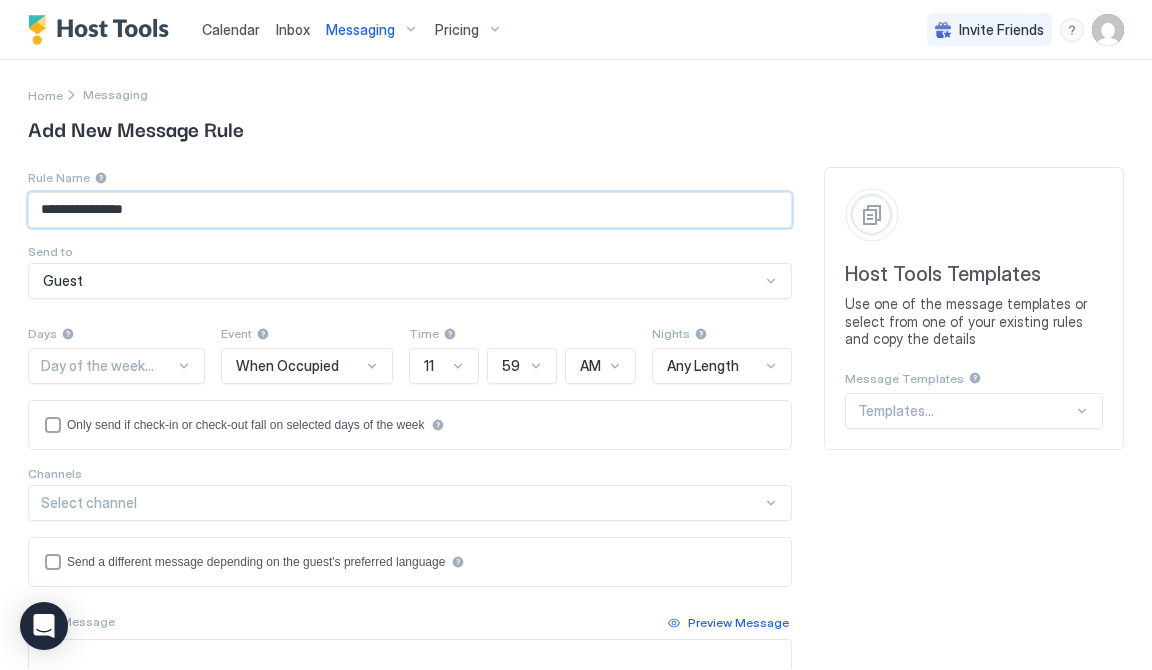 click on "**********" at bounding box center [410, 210] 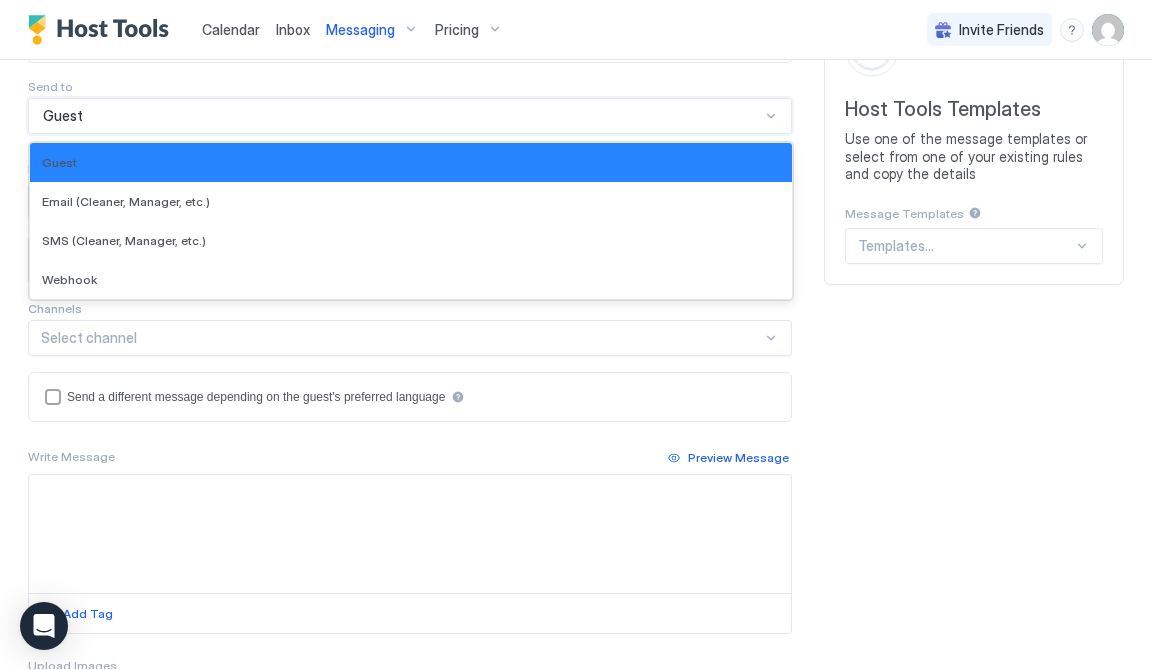 scroll, scrollTop: 172, scrollLeft: 0, axis: vertical 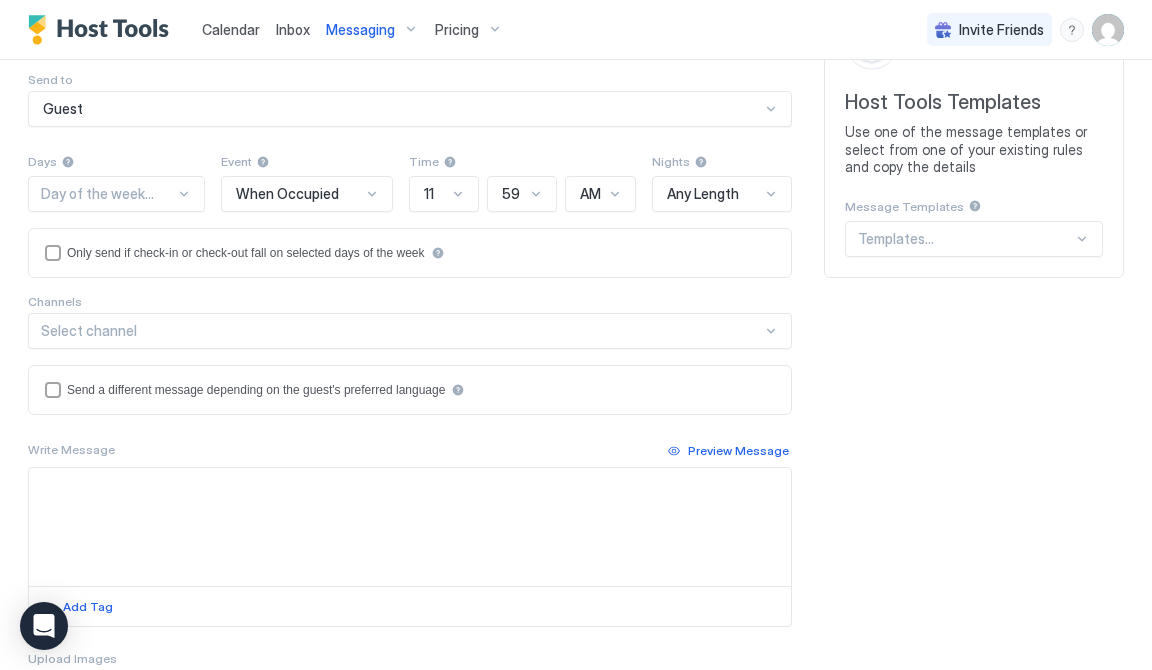 click on "**********" at bounding box center [576, 370] 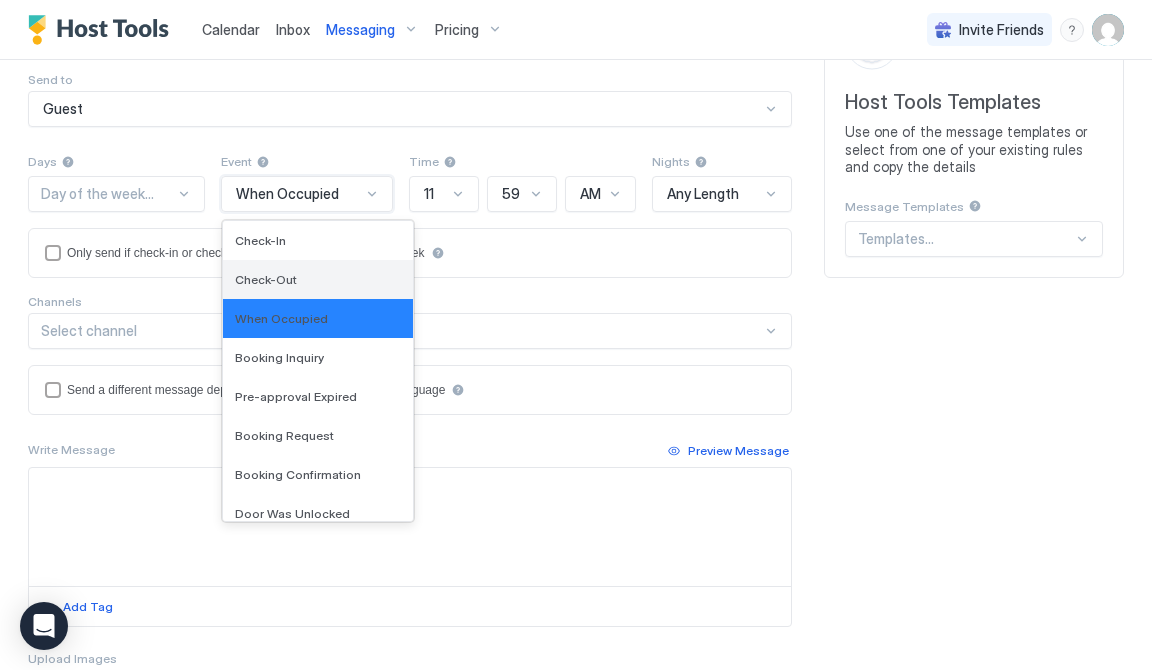 click on "Check-Out" at bounding box center (318, 279) 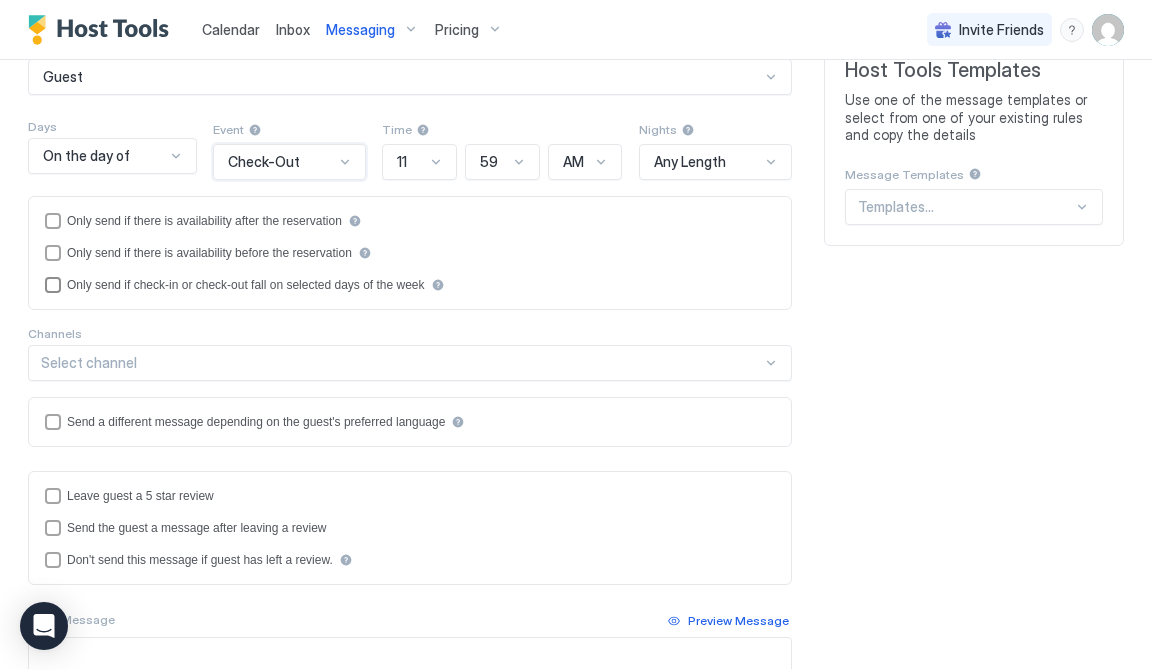 scroll, scrollTop: 202, scrollLeft: 0, axis: vertical 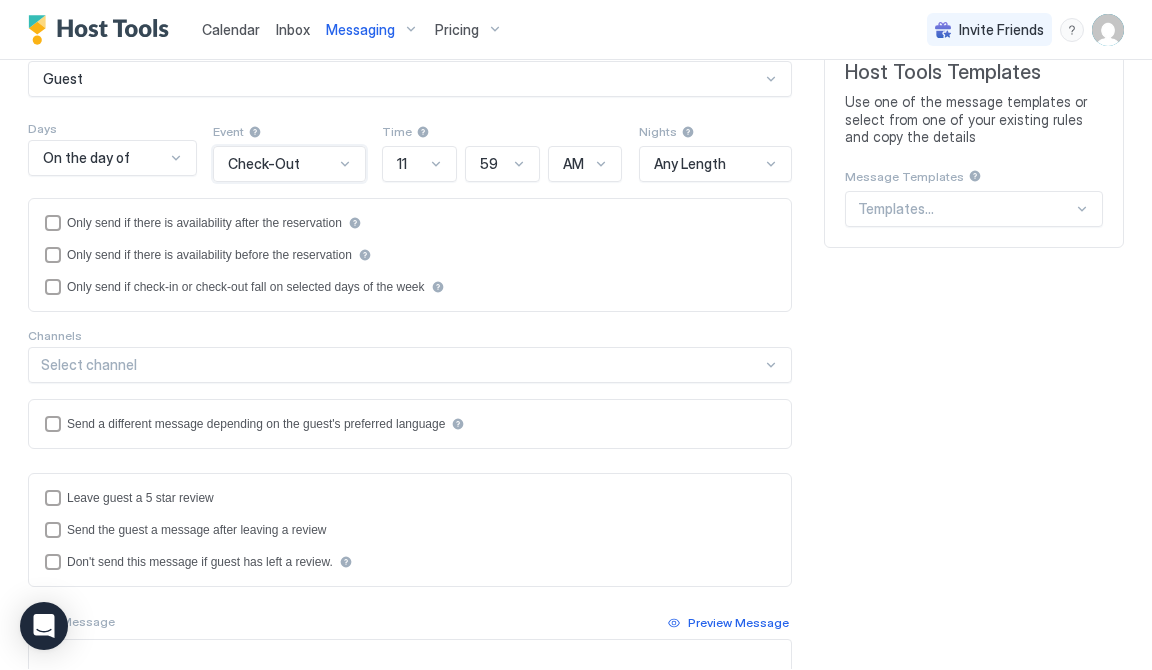 click at bounding box center (345, 164) 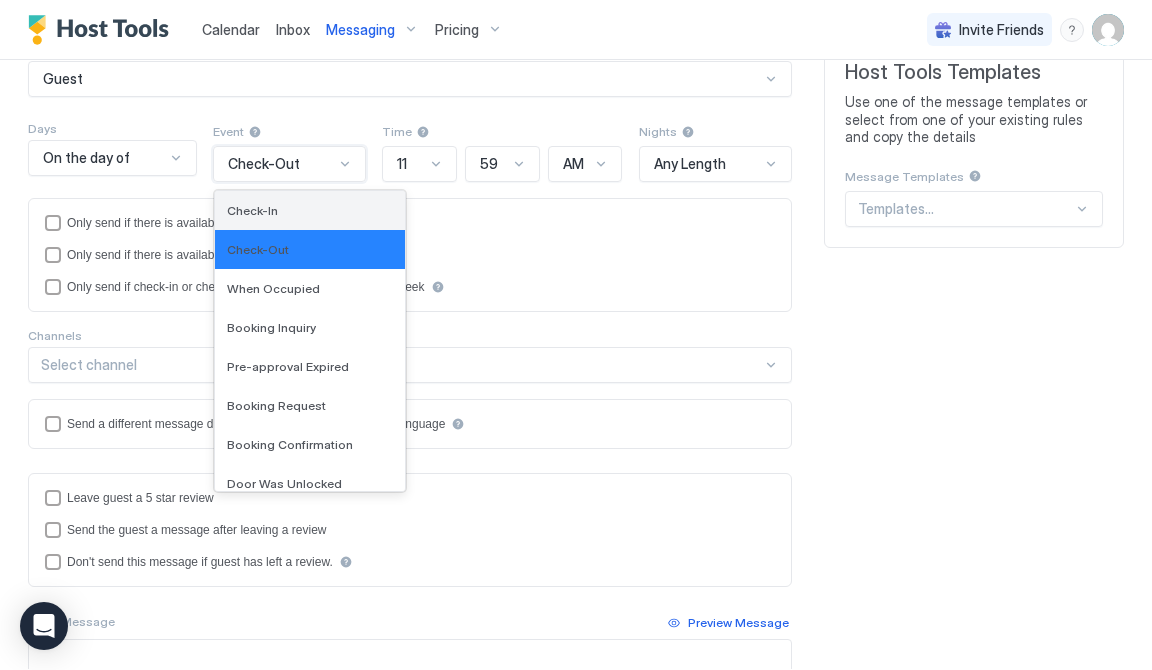 click on "Check-In" at bounding box center (310, 210) 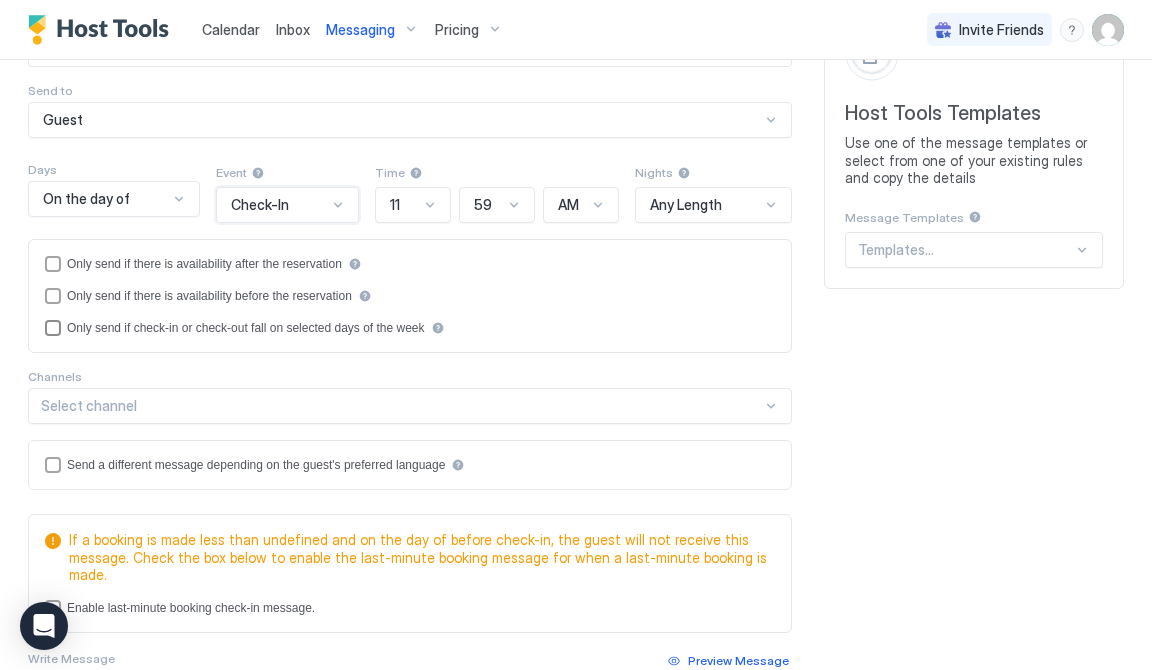 scroll, scrollTop: 160, scrollLeft: 0, axis: vertical 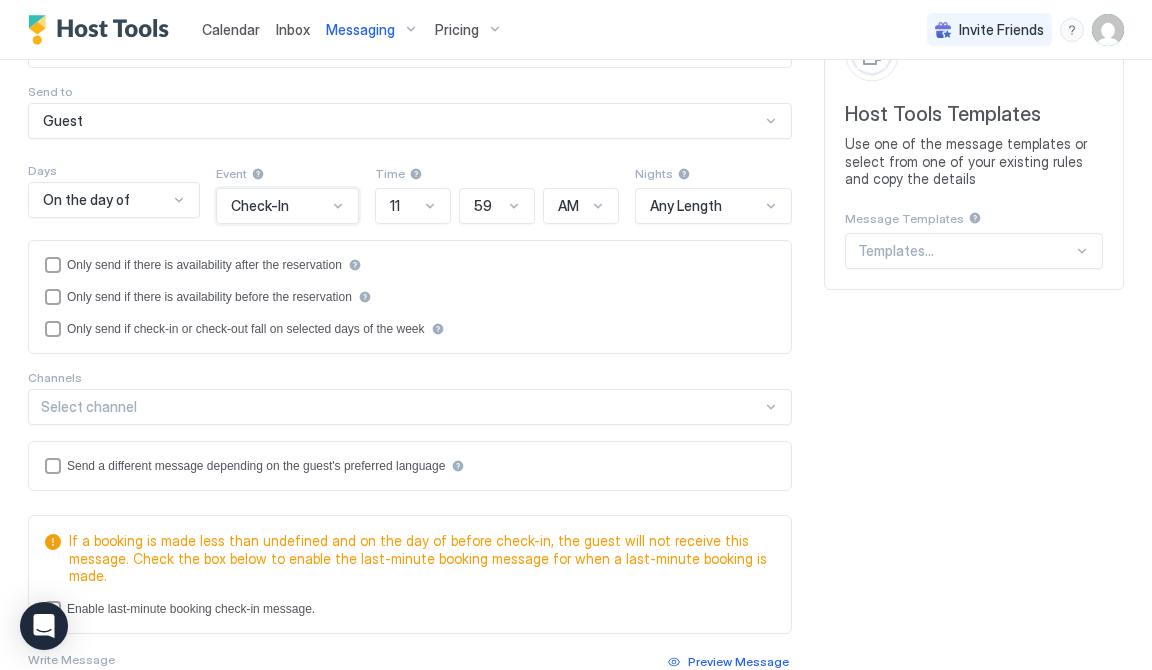 click on "Check-In" at bounding box center [279, 206] 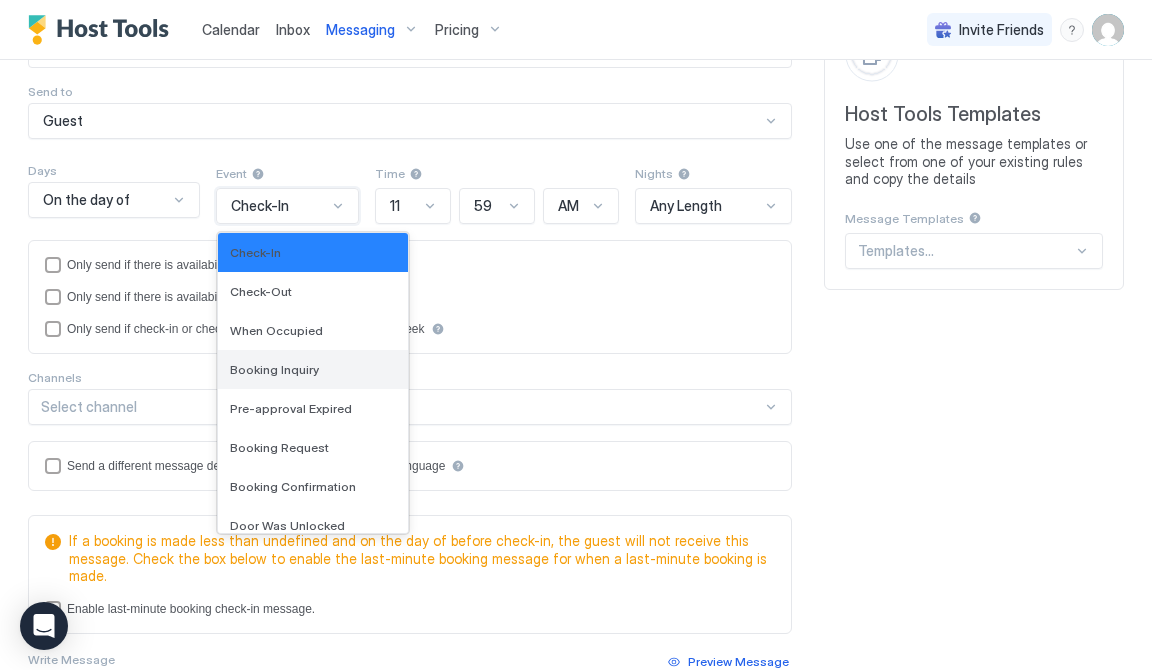 click on "Booking Inquiry" at bounding box center [274, 369] 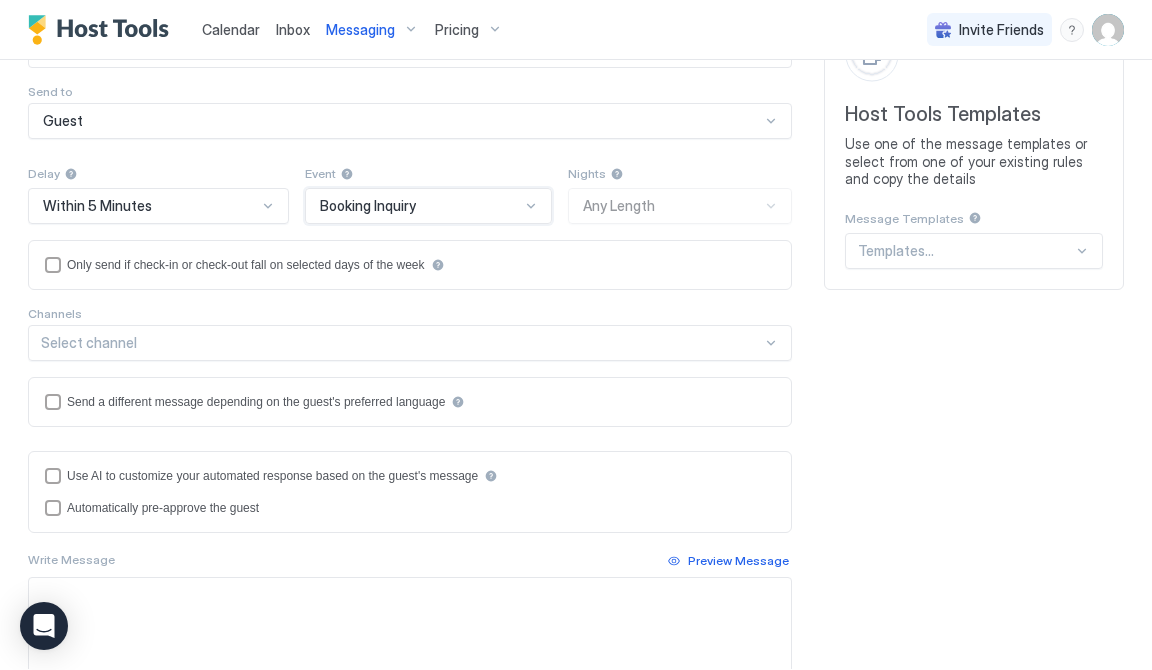 click at bounding box center (420, 206) 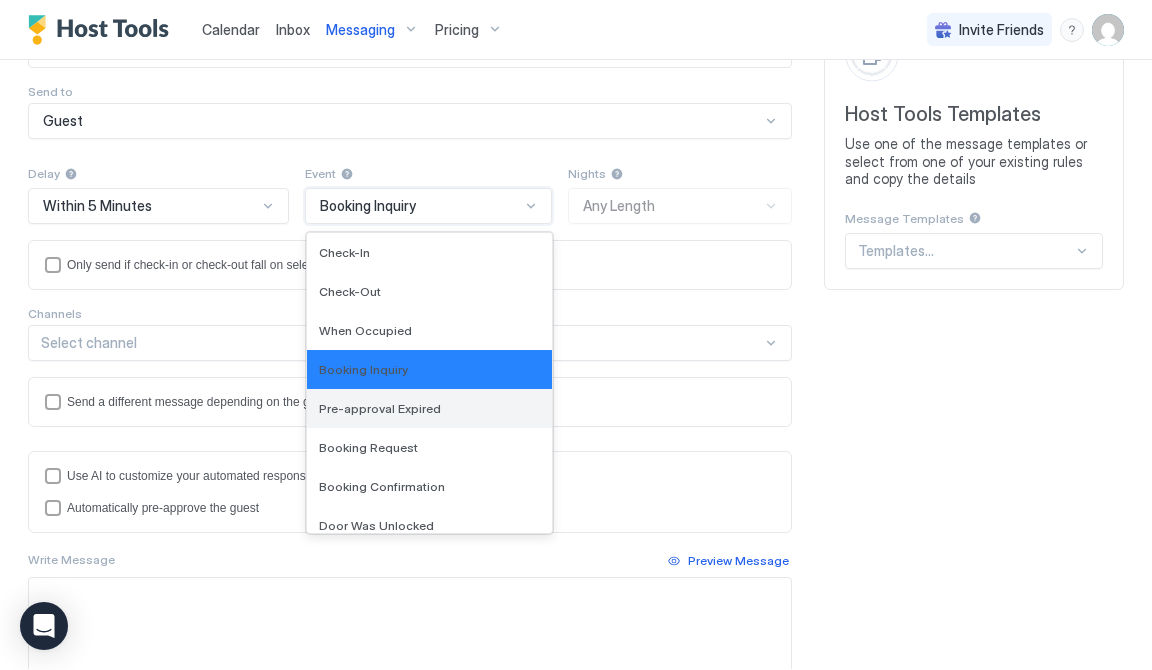 click on "Pre-approval Expired" at bounding box center [430, 408] 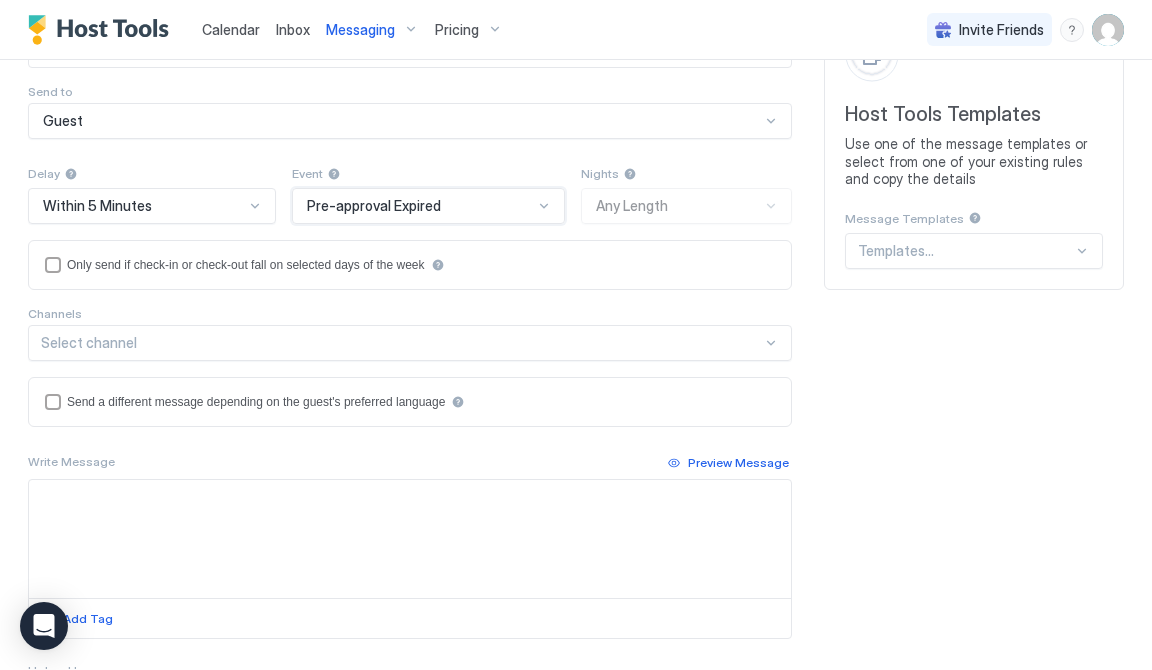 click on "Pre-approval Expired" at bounding box center (420, 206) 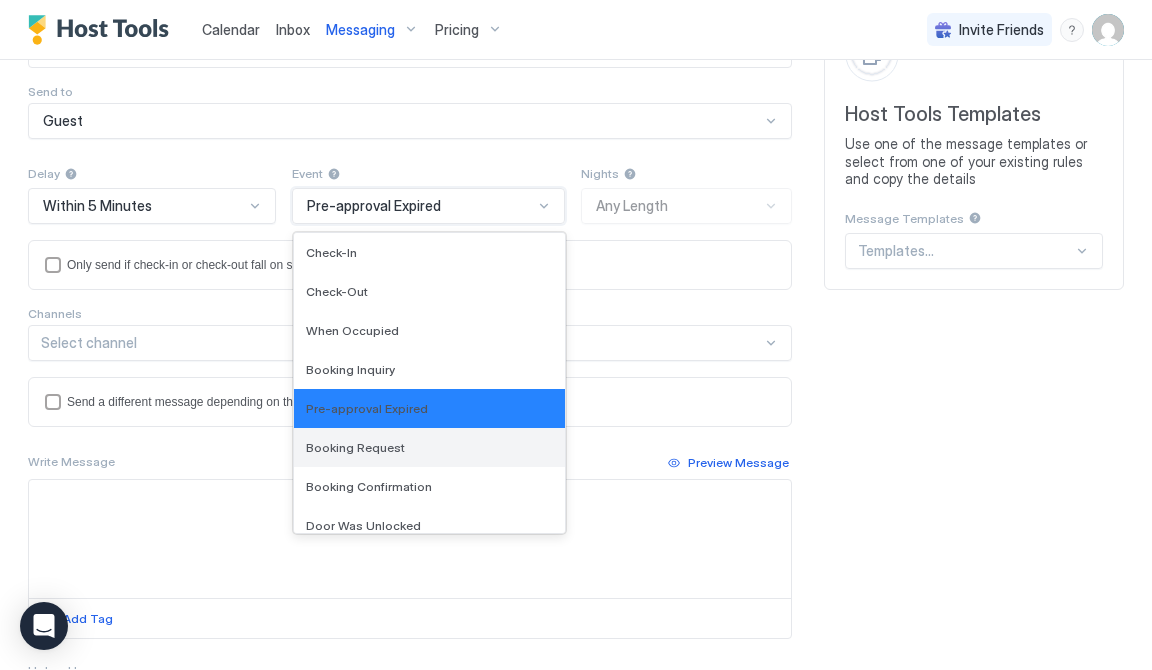 click on "Booking Request" at bounding box center [355, 447] 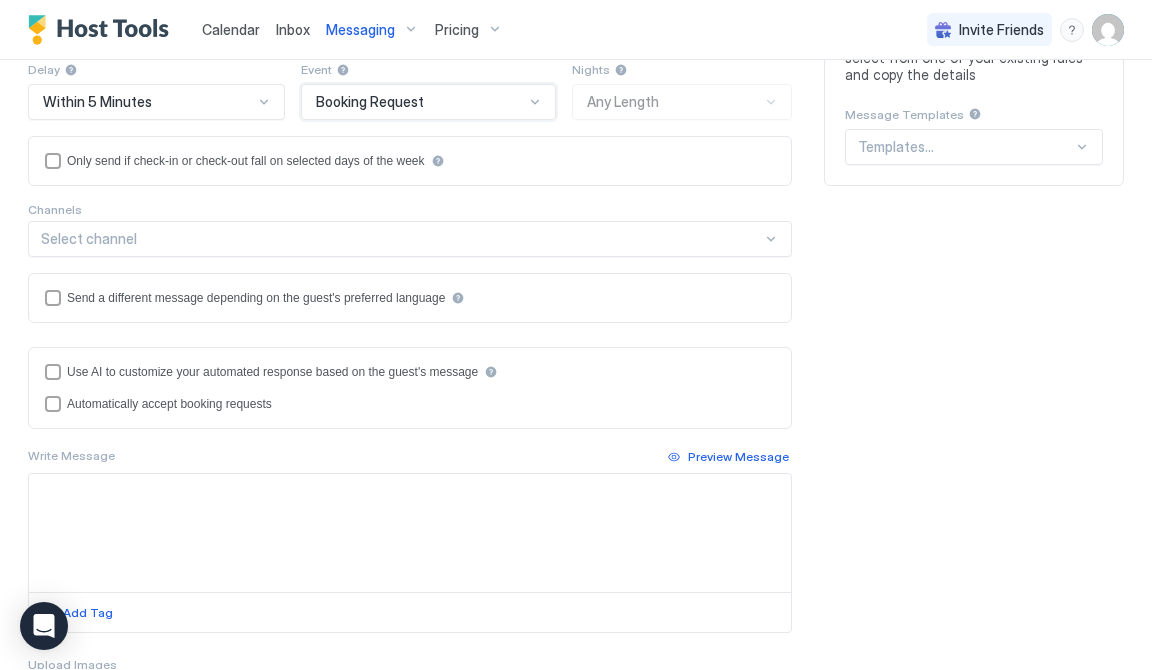 scroll, scrollTop: 268, scrollLeft: 0, axis: vertical 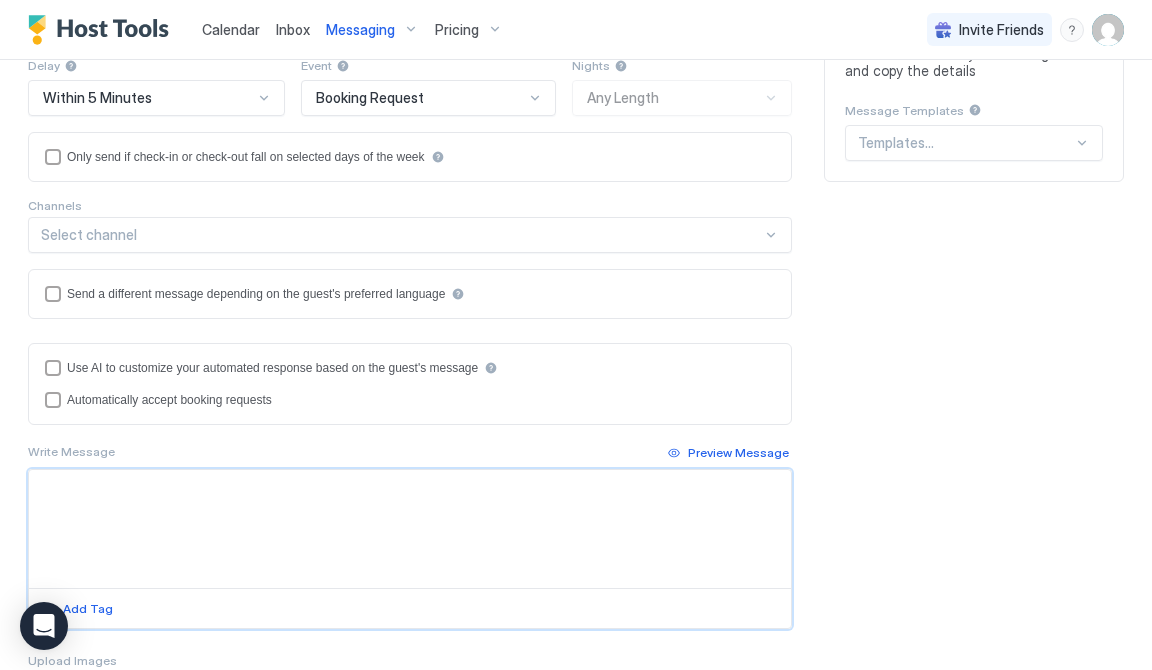 click at bounding box center [410, 529] 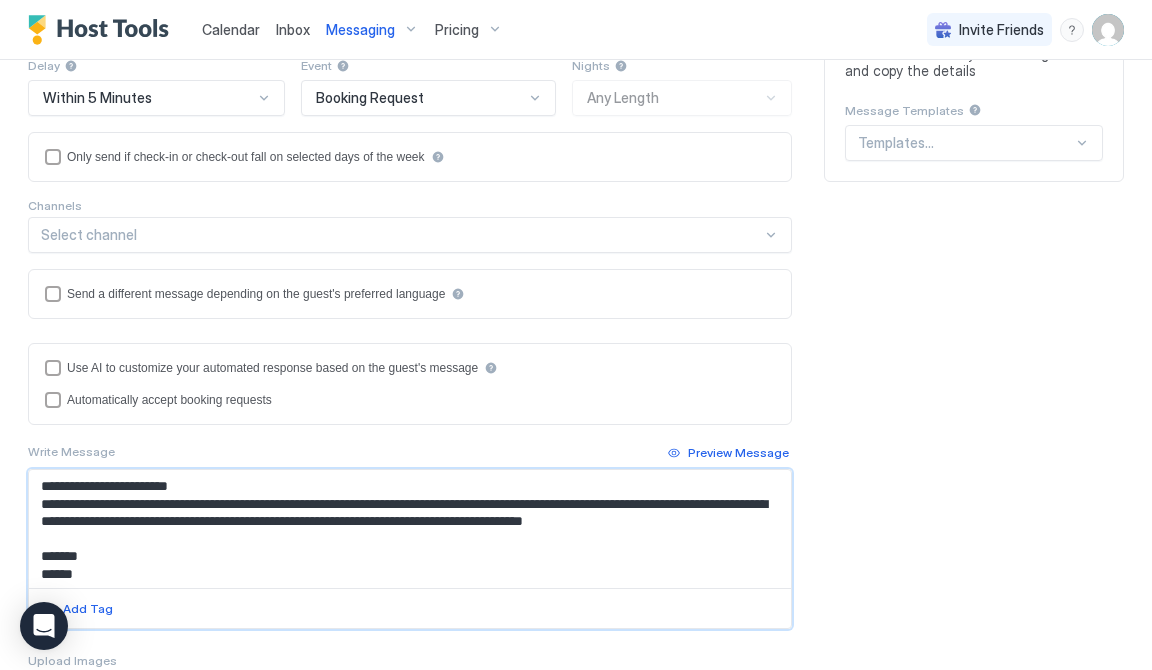 scroll, scrollTop: 8, scrollLeft: 0, axis: vertical 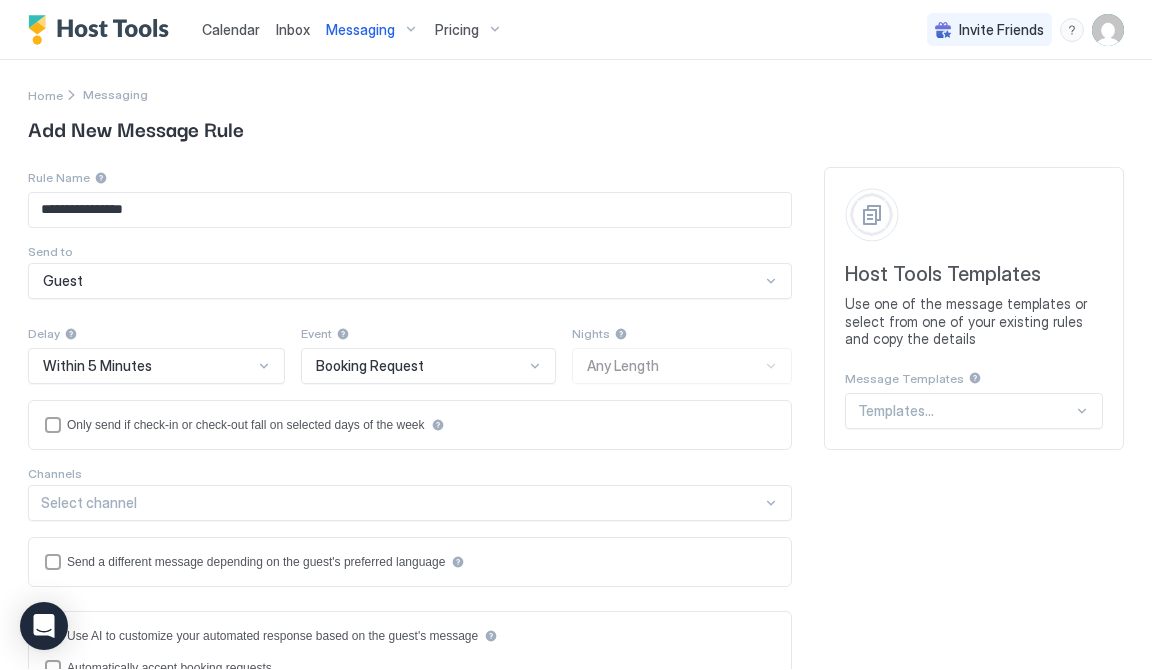 type on "**********" 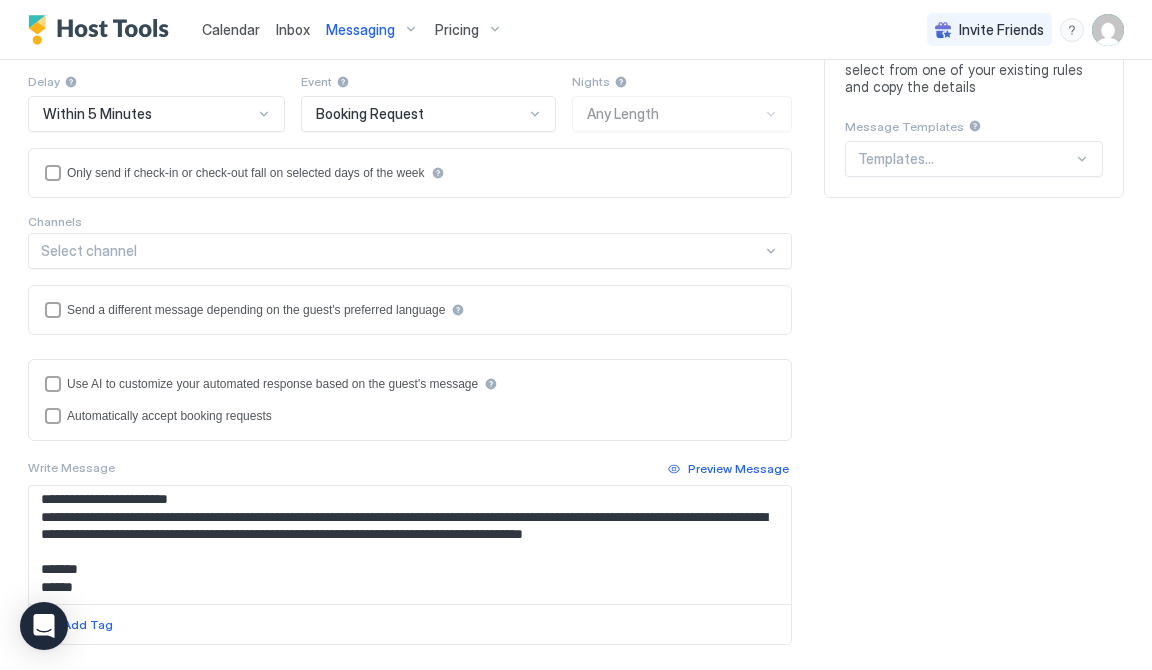 scroll, scrollTop: 256, scrollLeft: 0, axis: vertical 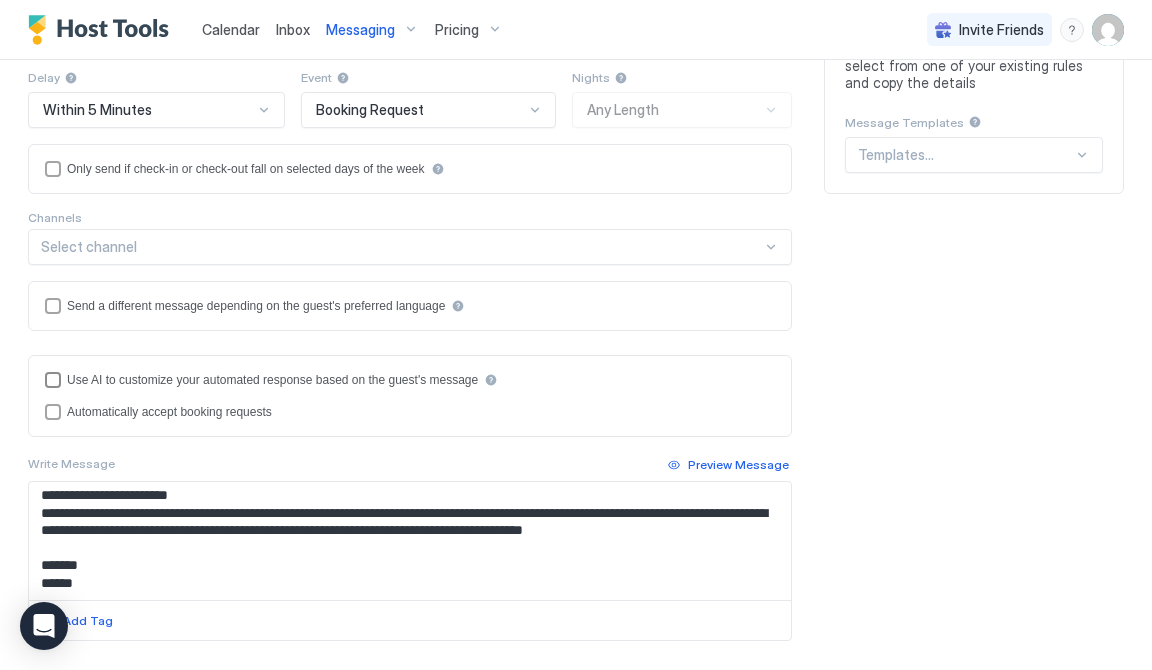 type on "**********" 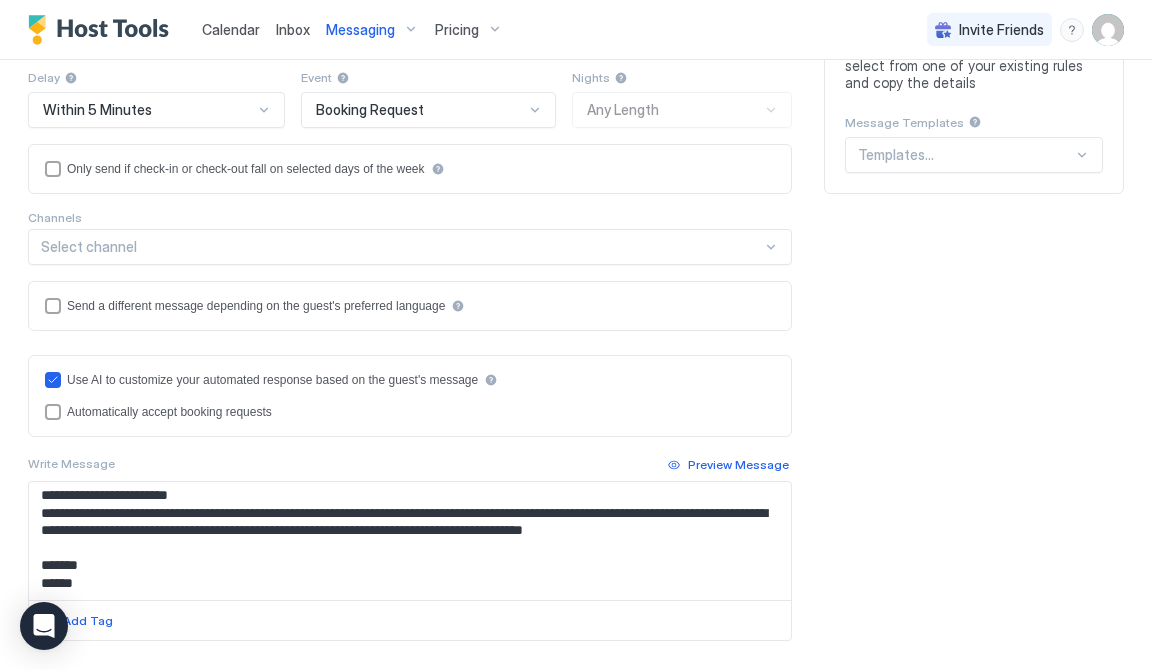 scroll, scrollTop: 16, scrollLeft: 0, axis: vertical 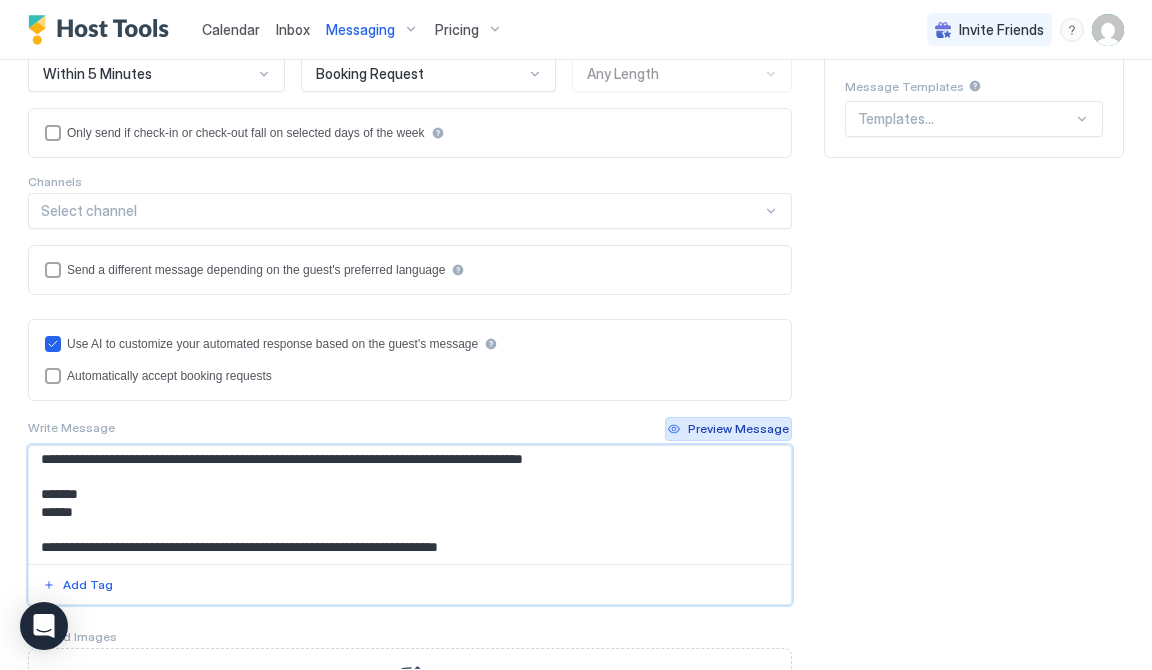 type on "**********" 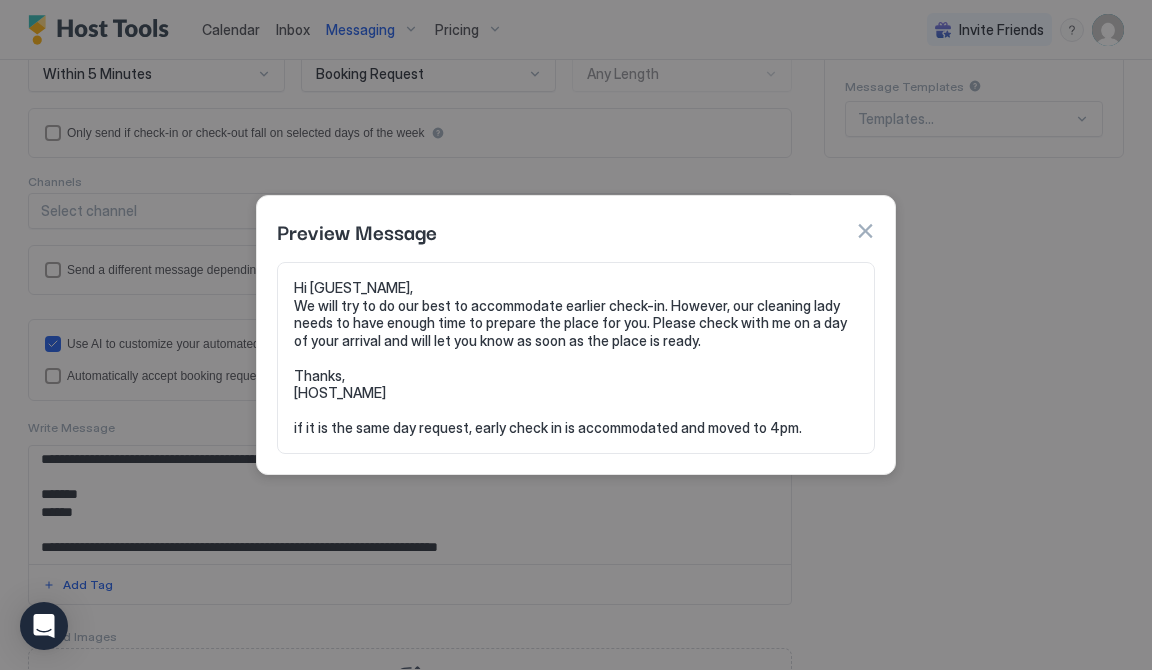 click at bounding box center [865, 231] 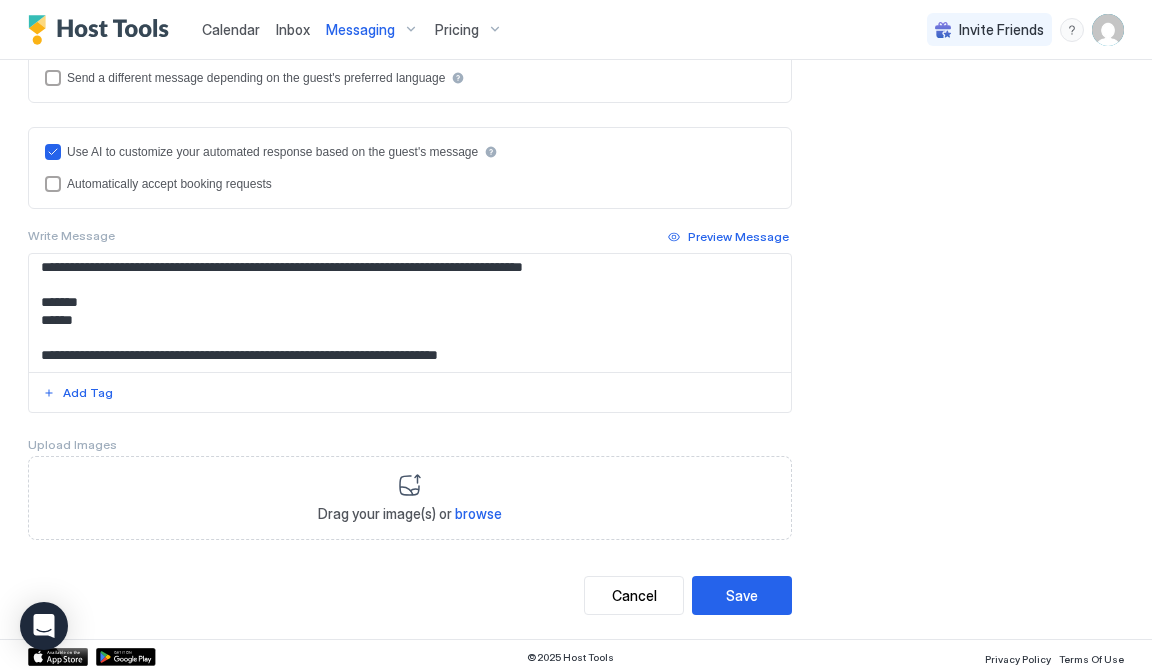 scroll, scrollTop: 483, scrollLeft: 0, axis: vertical 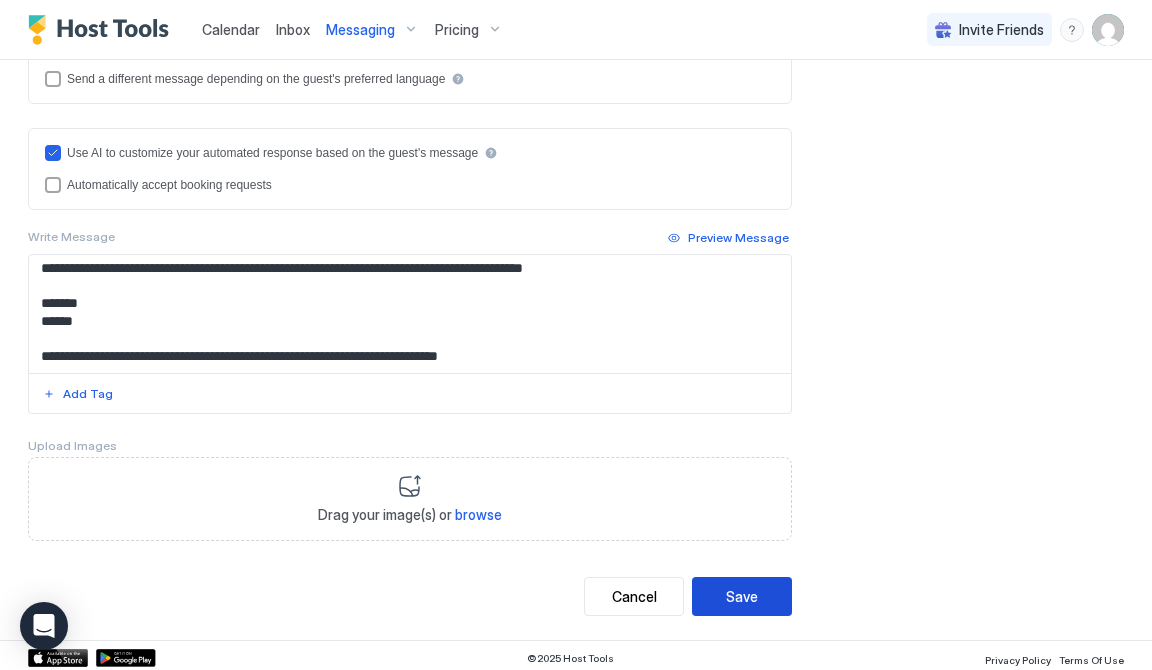 click on "Save" at bounding box center [742, 596] 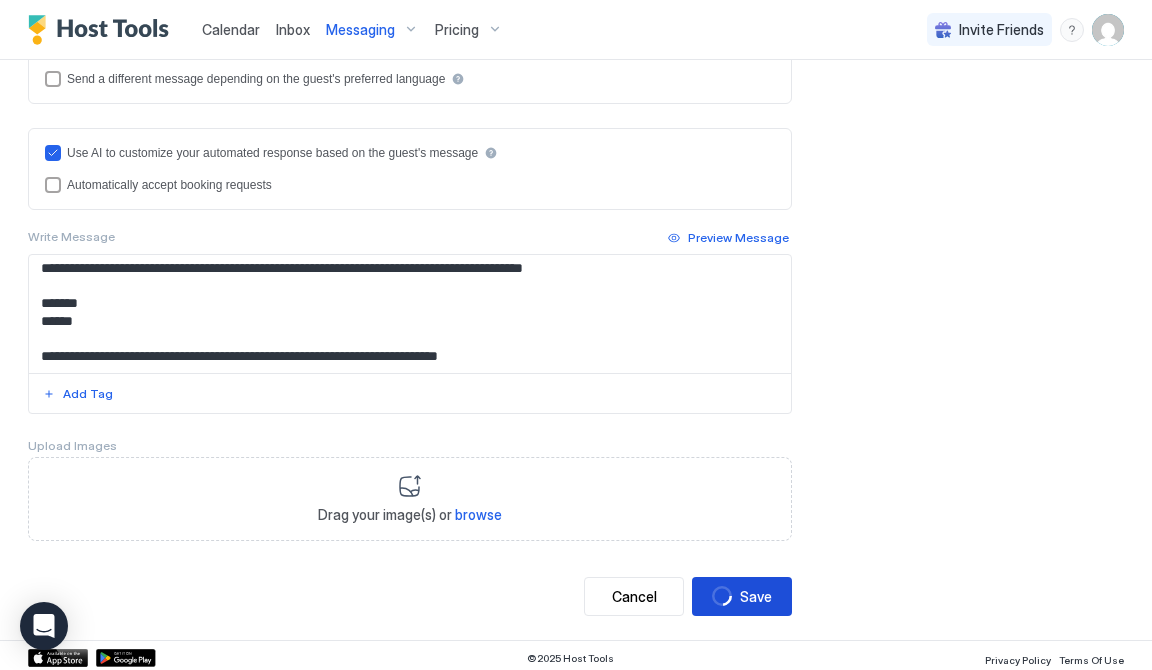 scroll, scrollTop: 0, scrollLeft: 0, axis: both 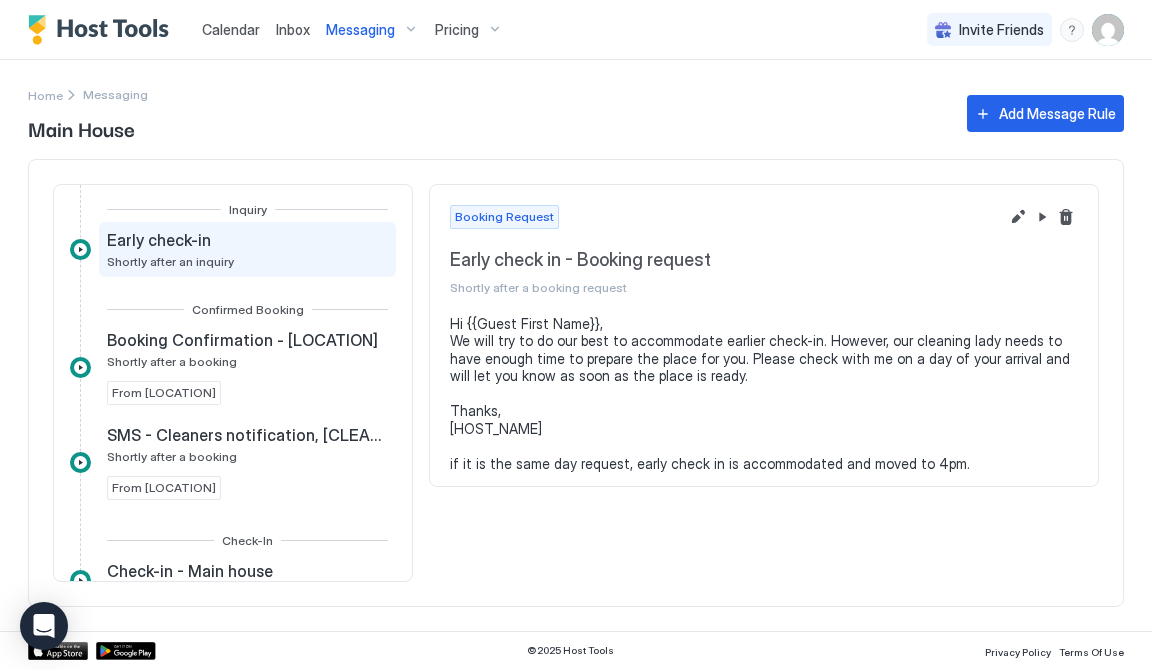 click on "Shortly after an inquiry" at bounding box center (170, 261) 